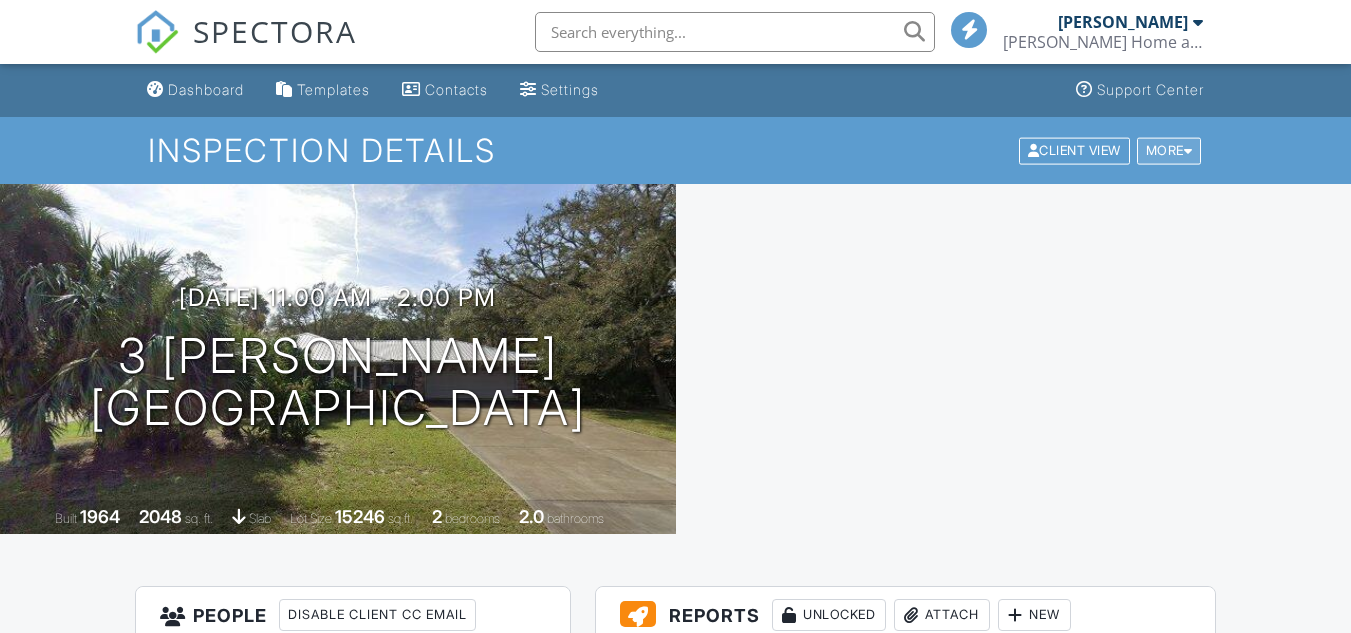 scroll, scrollTop: 0, scrollLeft: 0, axis: both 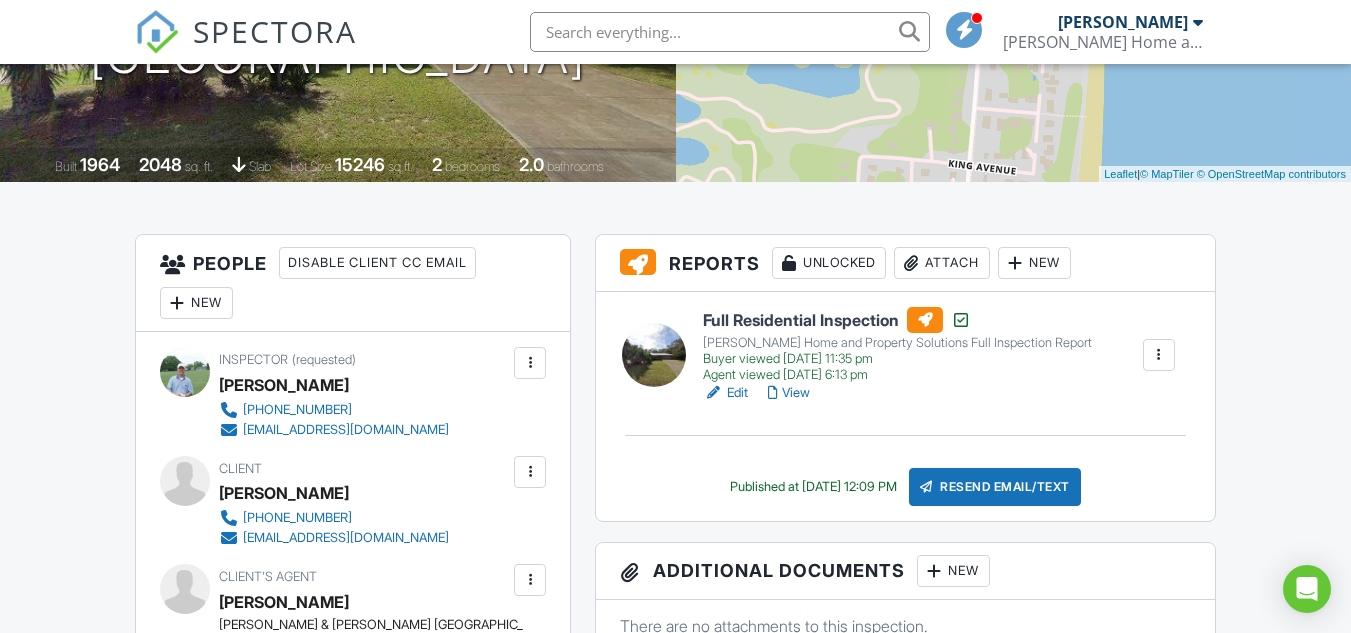 drag, startPoint x: 1362, startPoint y: 73, endPoint x: 1359, endPoint y: 137, distance: 64.070274 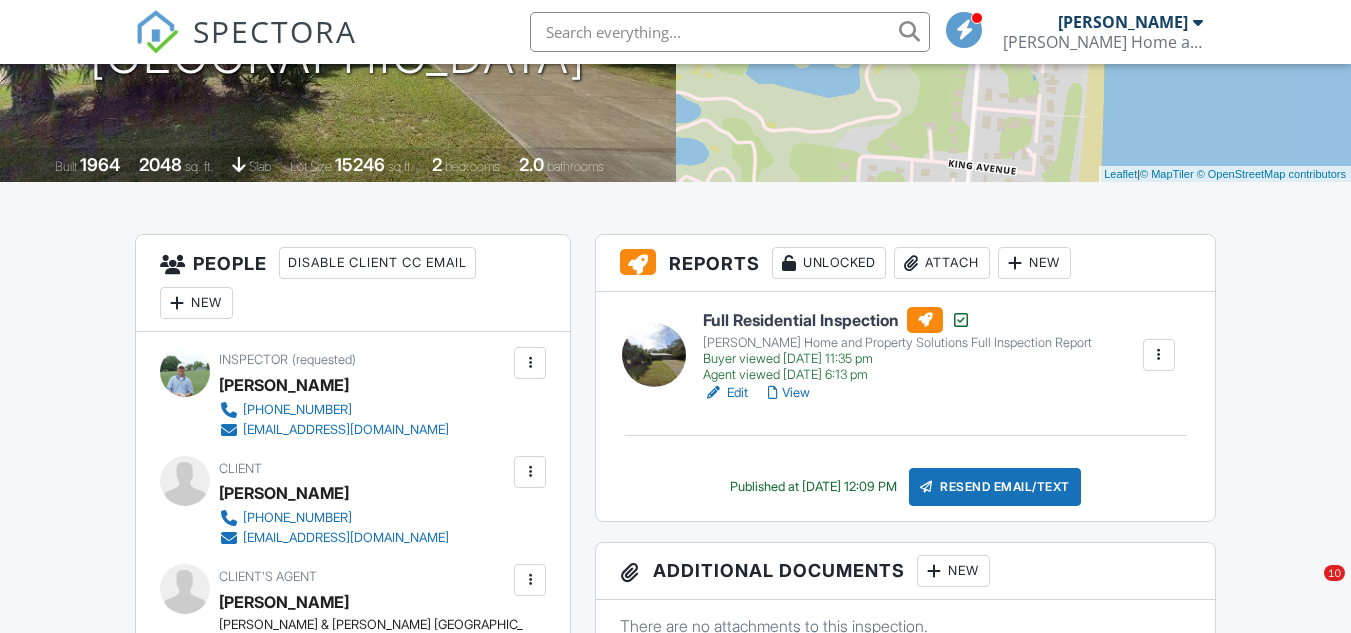 scroll, scrollTop: 347, scrollLeft: 0, axis: vertical 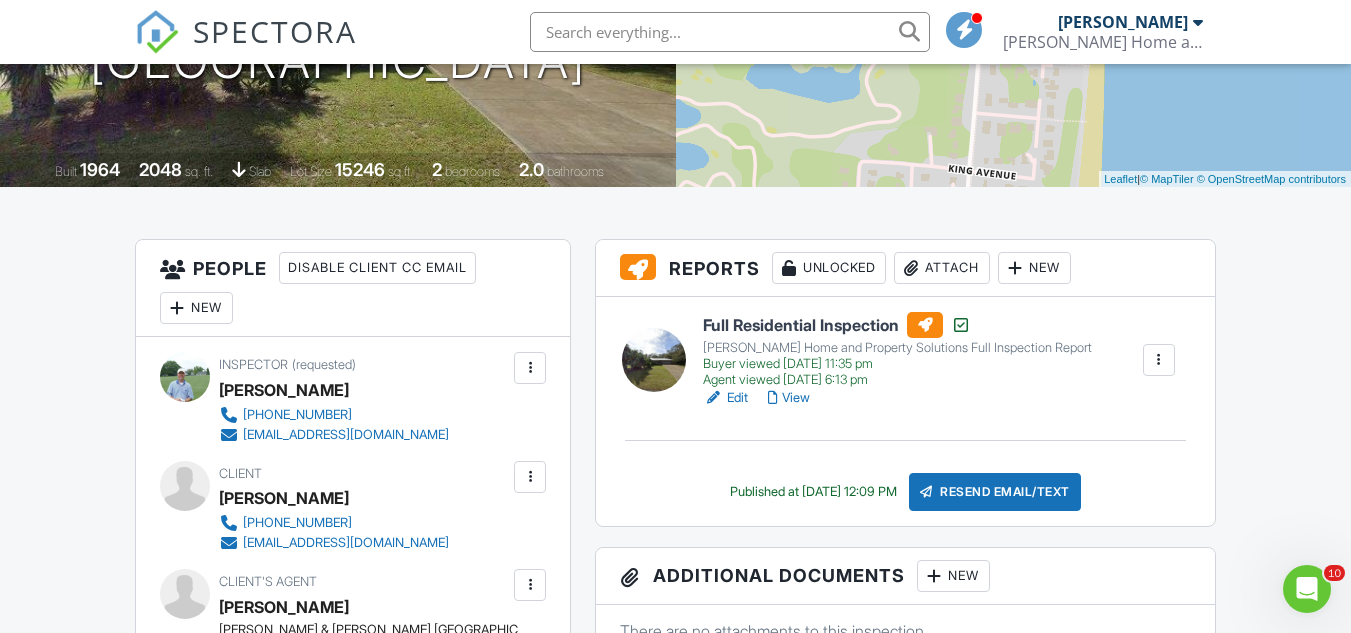 click on "View" at bounding box center [789, 398] 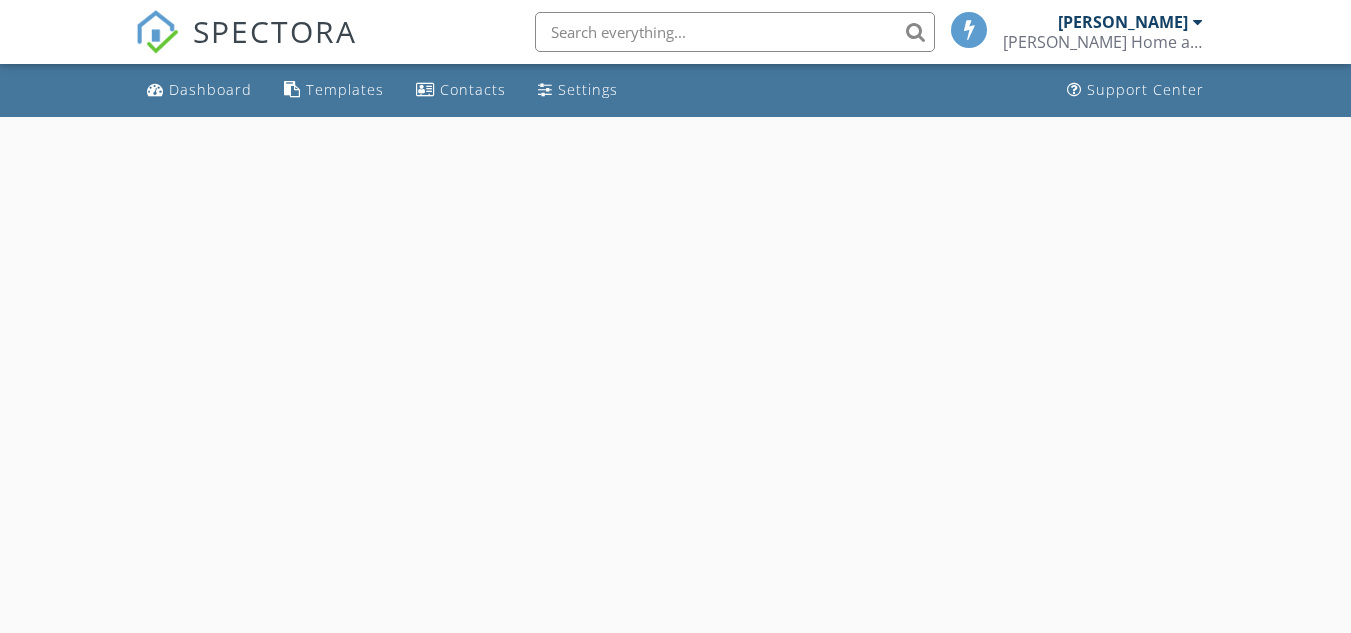 scroll, scrollTop: 0, scrollLeft: 0, axis: both 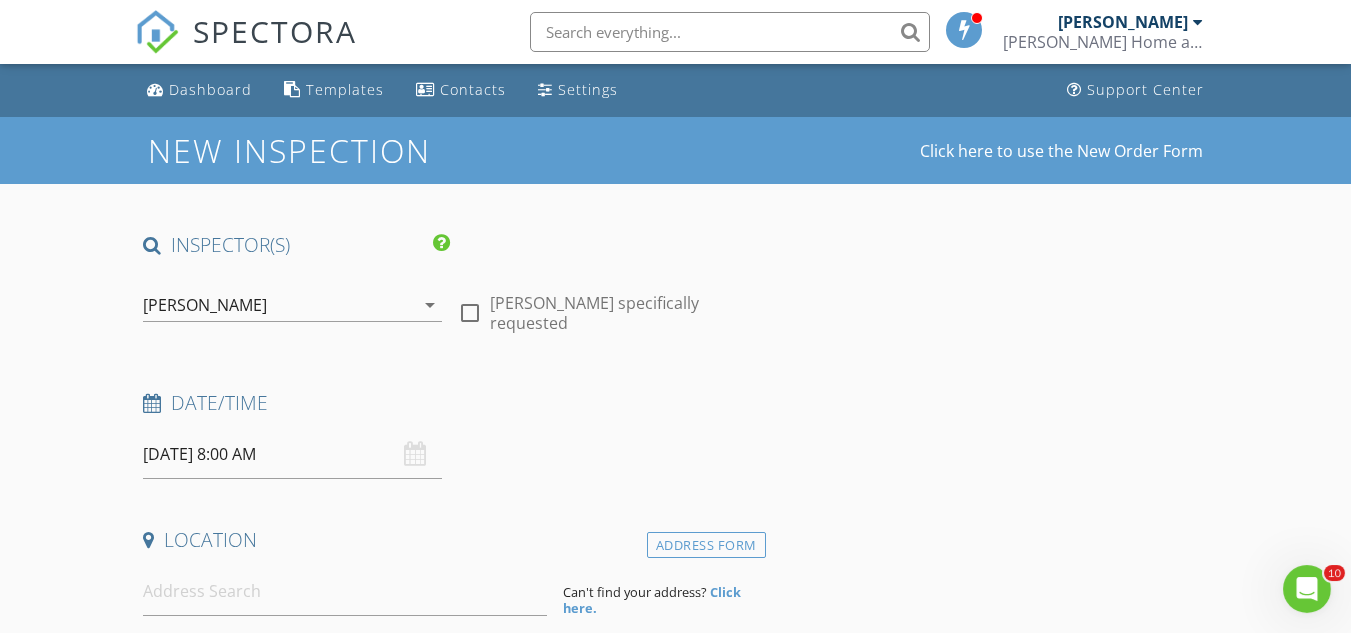 click on "arrow_drop_down" at bounding box center (430, 305) 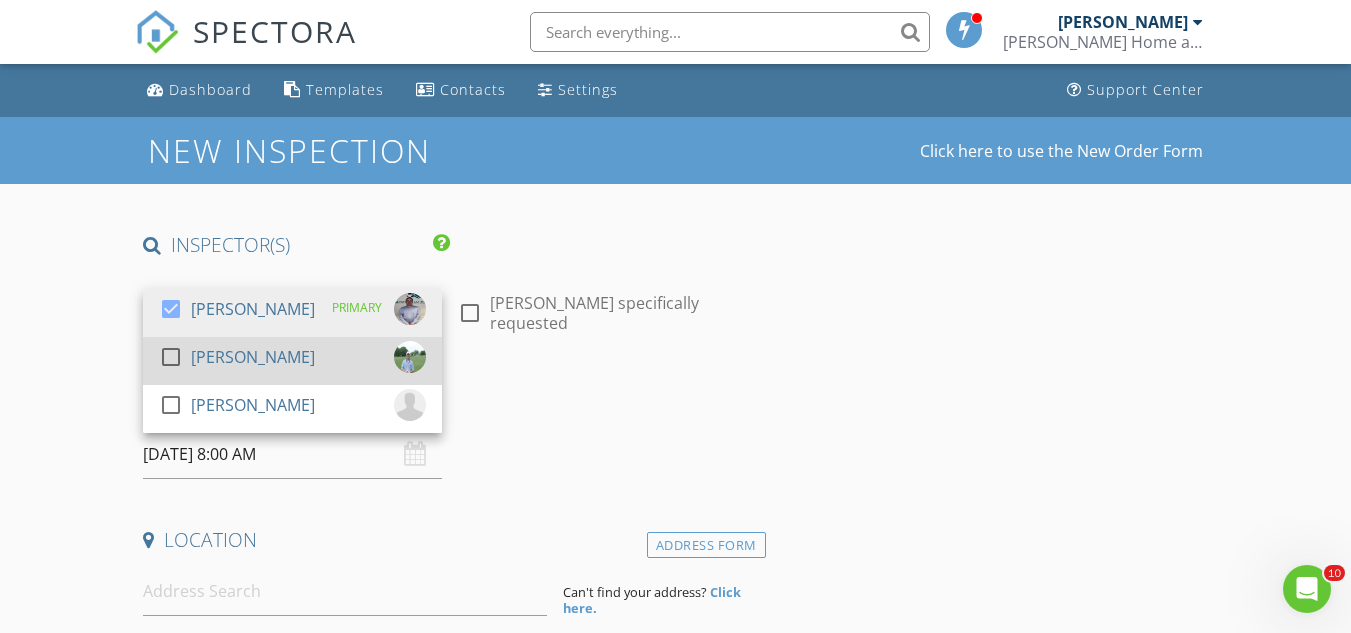 click at bounding box center (171, 357) 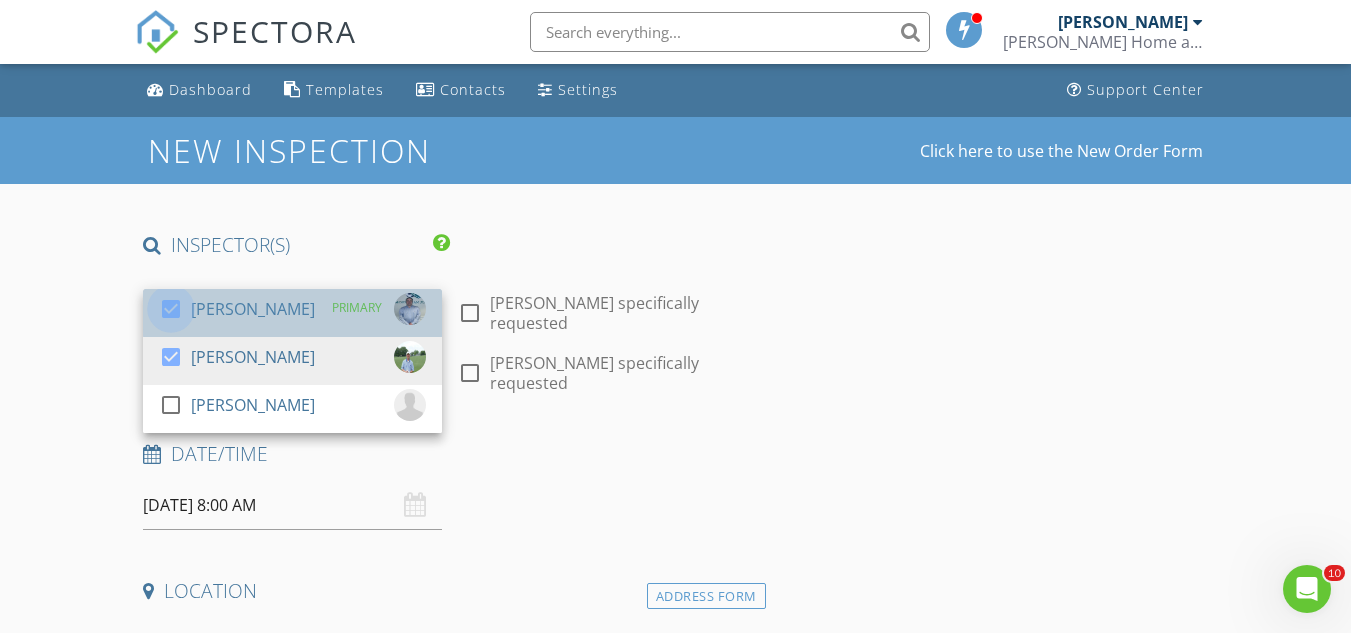 click at bounding box center (171, 309) 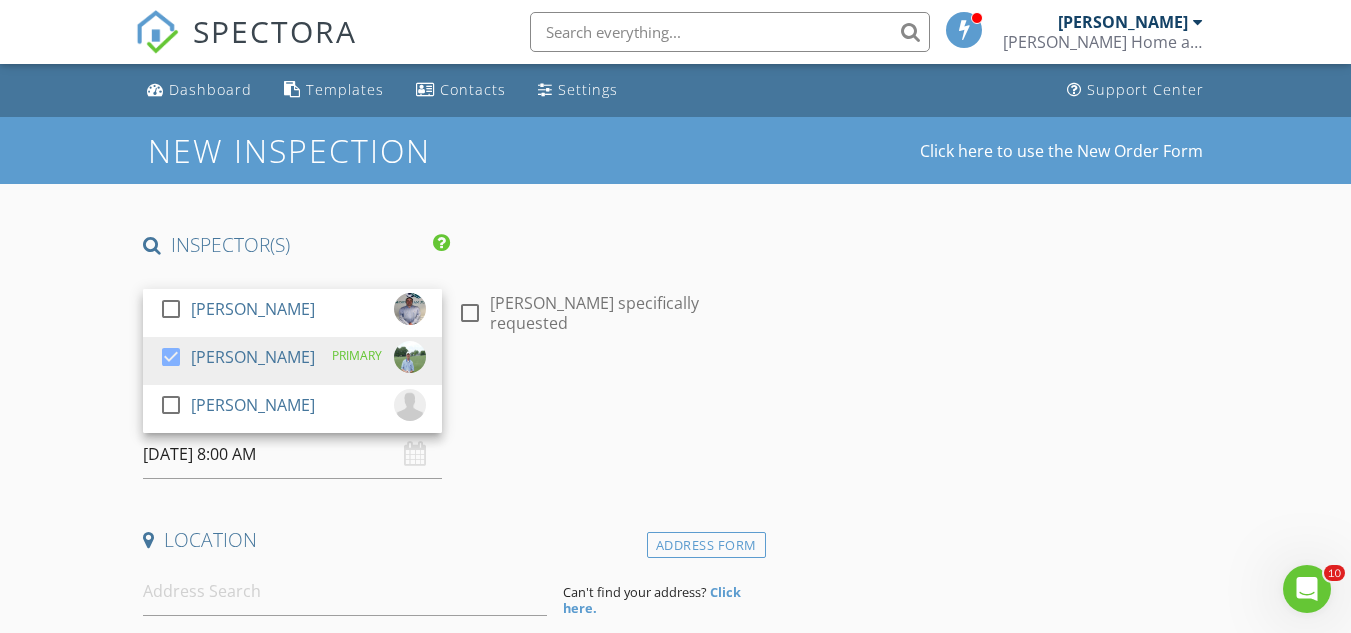 click at bounding box center (470, 313) 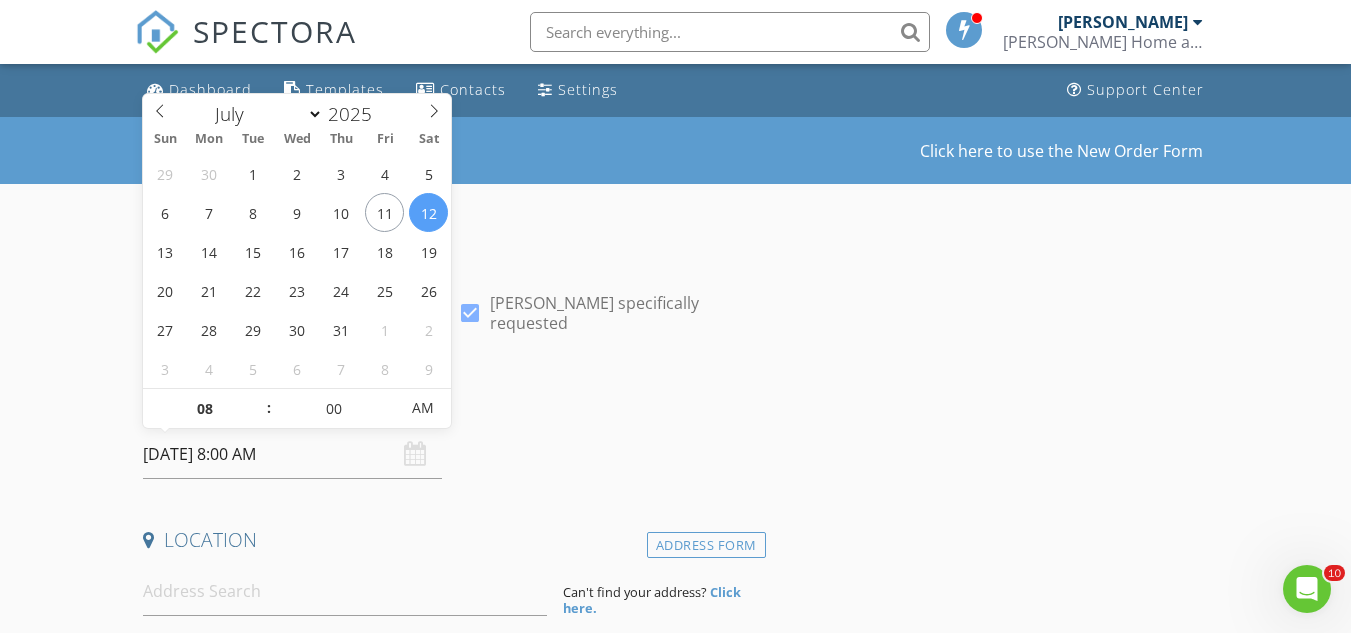 click on "07/12/2025 8:00 AM" at bounding box center (292, 454) 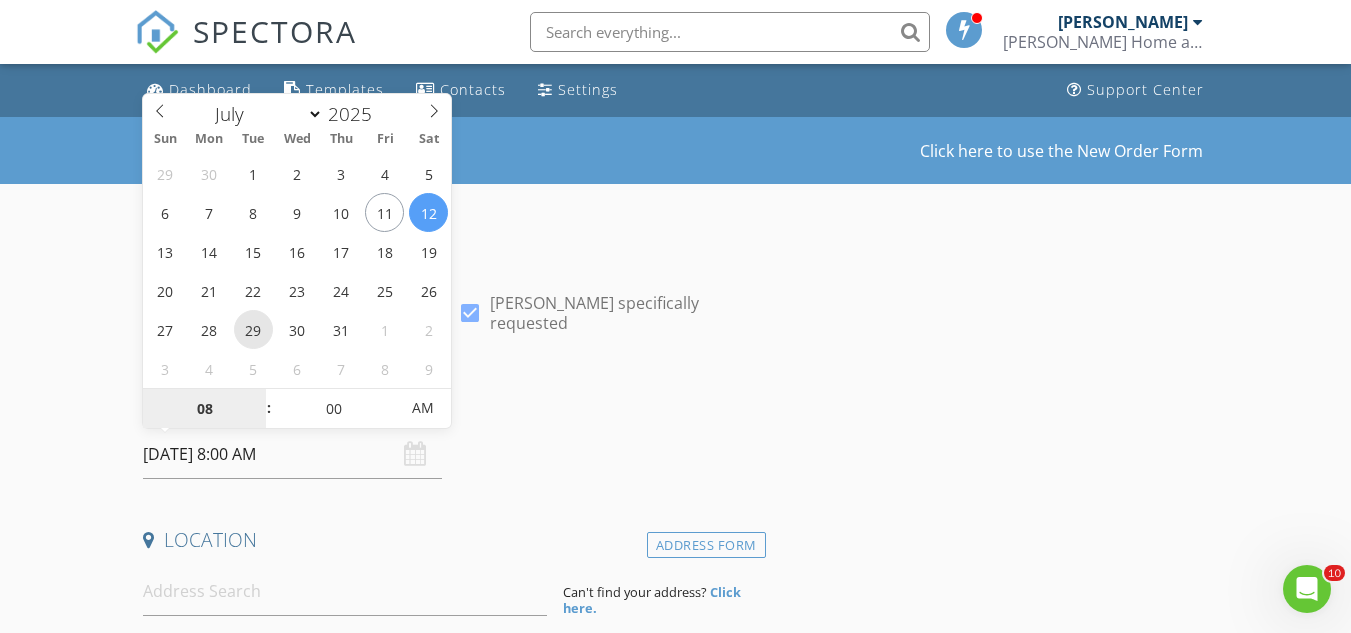 type on "07/29/2025 8:00 AM" 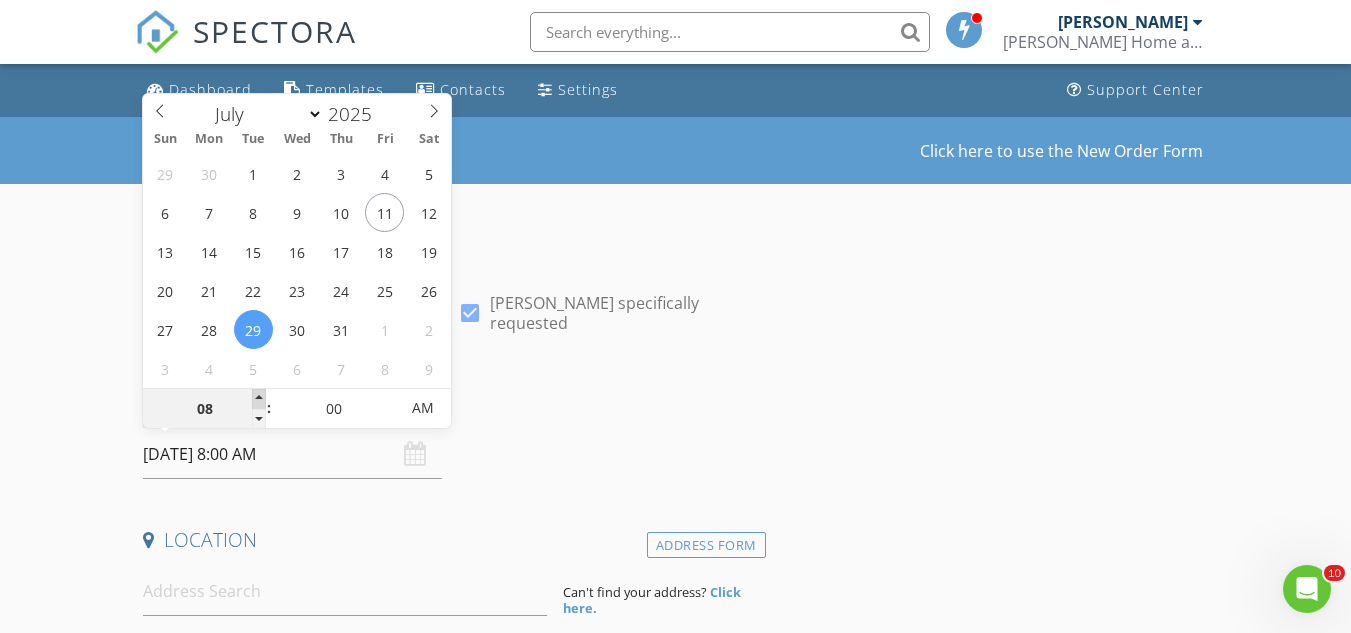 type on "09" 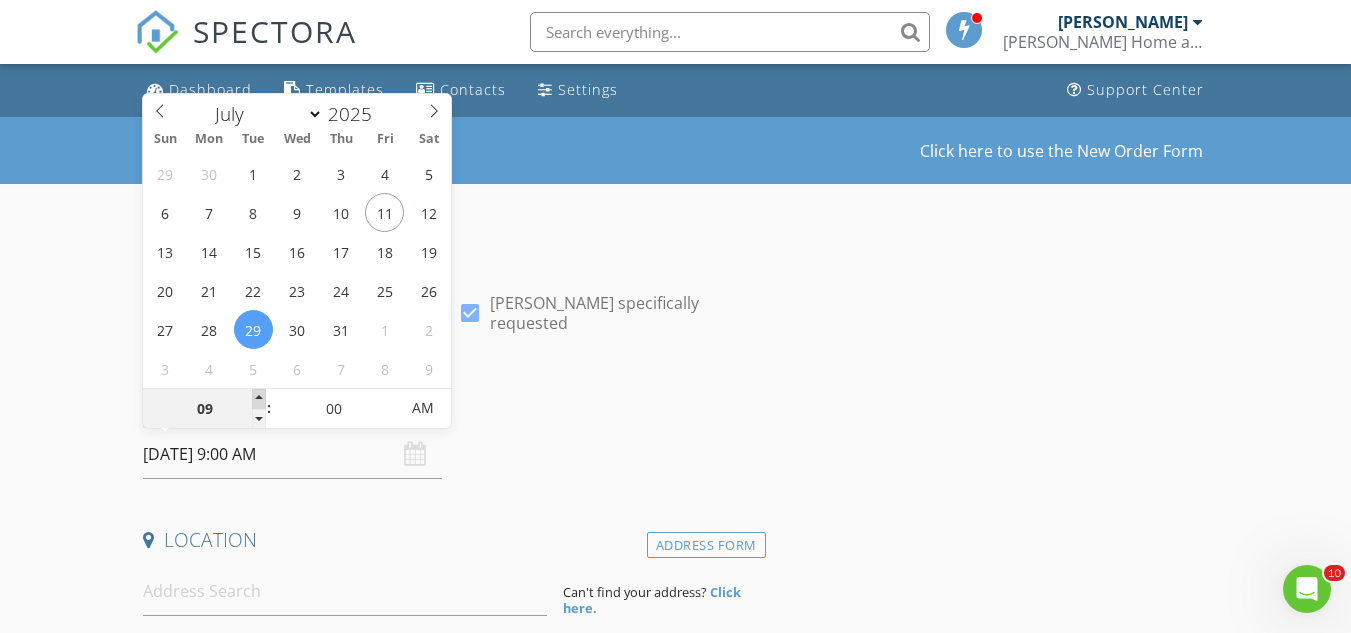 click at bounding box center (259, 399) 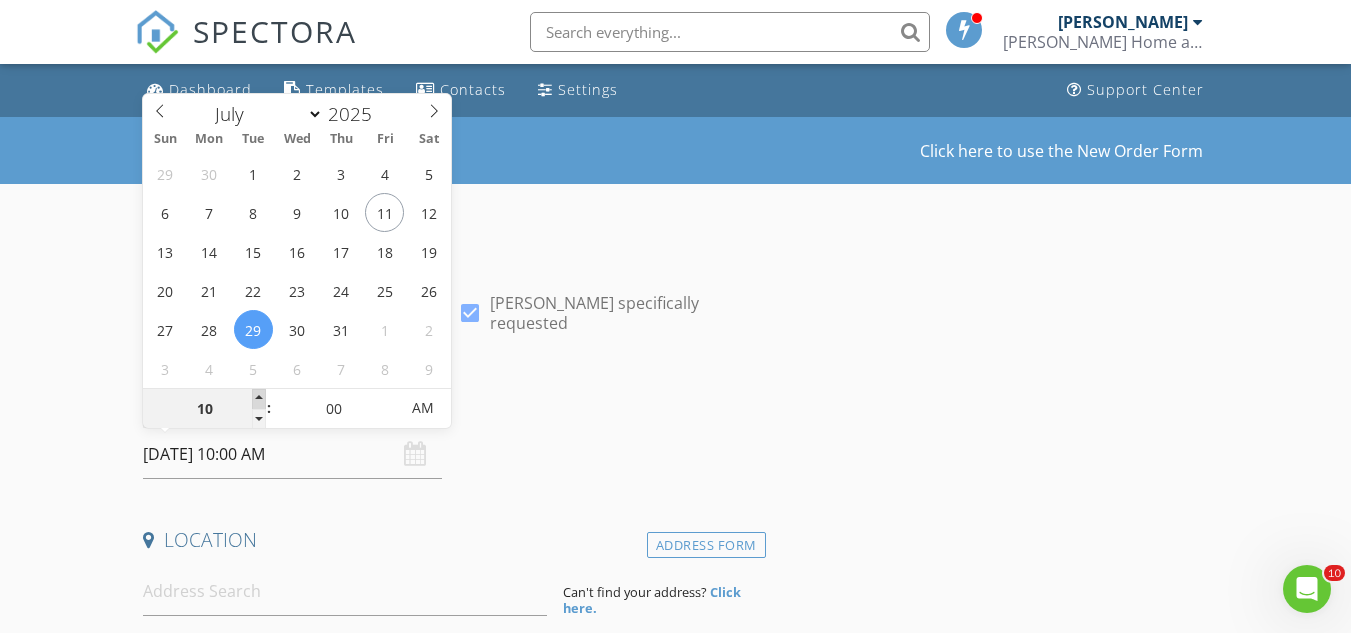 click at bounding box center [259, 399] 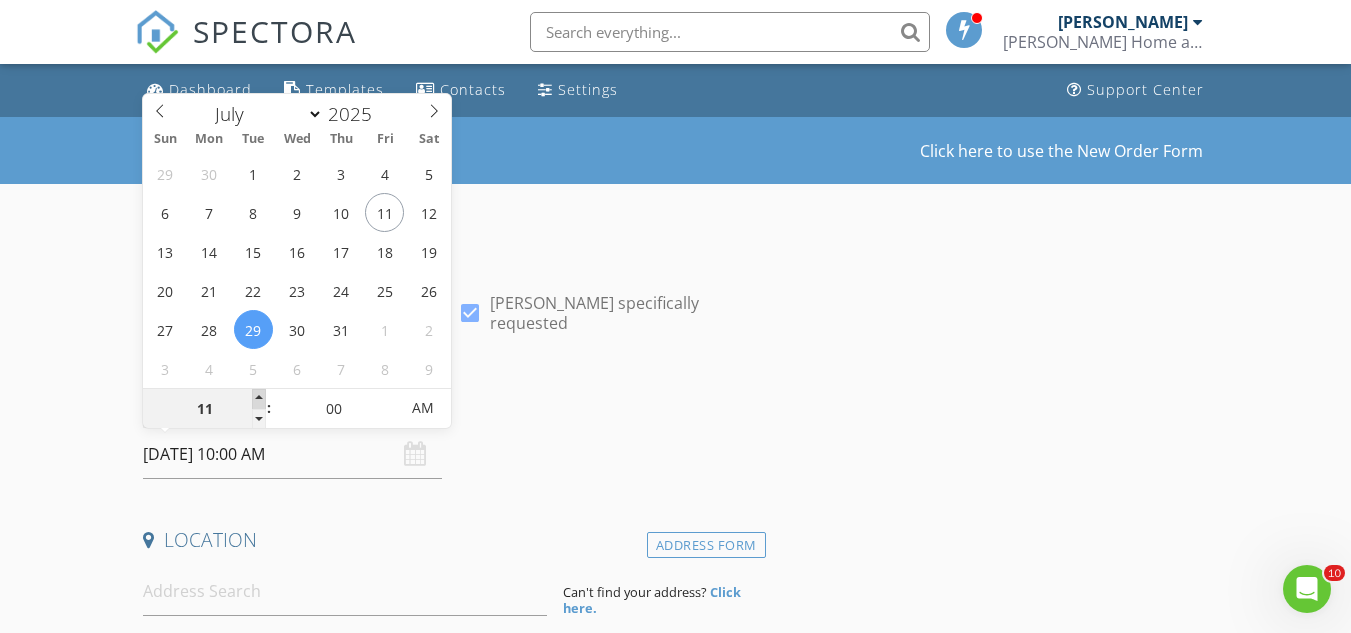 type on "07/29/2025 11:00 AM" 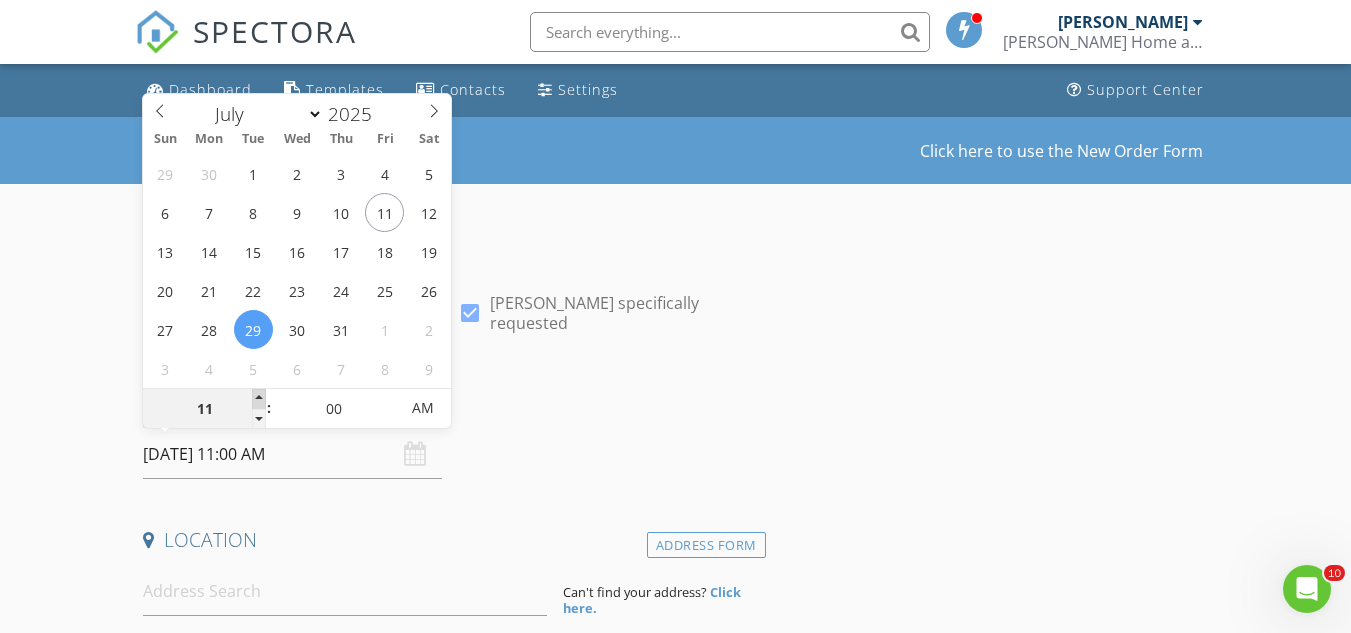 click at bounding box center (259, 399) 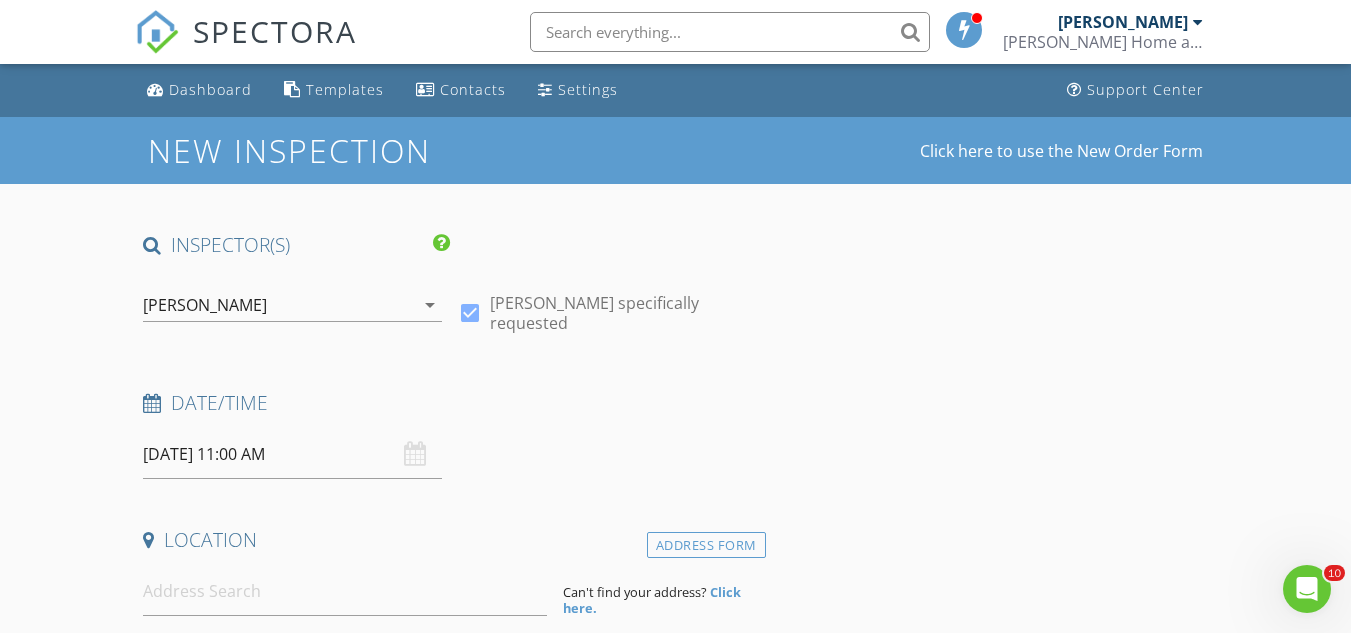 click on "INSPECTOR(S)
check_box_outline_blank   Tyler Reynolds     check_box   Jay Jackson   PRIMARY   check_box_outline_blank   William Traynham     Jay Jackson arrow_drop_down   check_box Jay Jackson specifically requested
Date/Time
07/29/2025 11:00 AM
Location
Address Form       Can't find your address?   Click here.
client
check_box Enable Client CC email for this inspection   Client Search     check_box_outline_blank Client is a Company/Organization     First Name   Last Name   Email   CC Email   Phone           Notes
ADD ADDITIONAL client
SERVICES
check_box_outline_blank   Residential Inspection with or without crawlspace and, or basement   check_box_outline_blank   Pre Drywall Inspection   check_box_outline_blank   Draw Inspection   Draw Inspection check_box_outline_blank" at bounding box center (450, 1370) 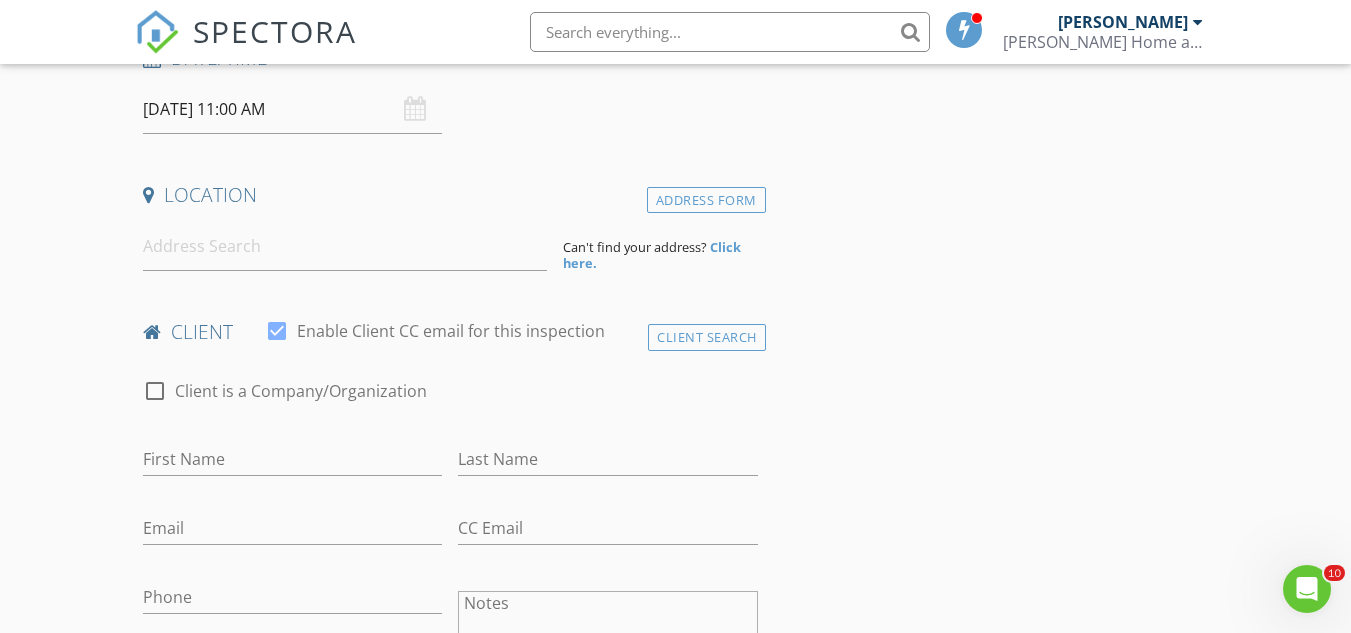 scroll, scrollTop: 354, scrollLeft: 0, axis: vertical 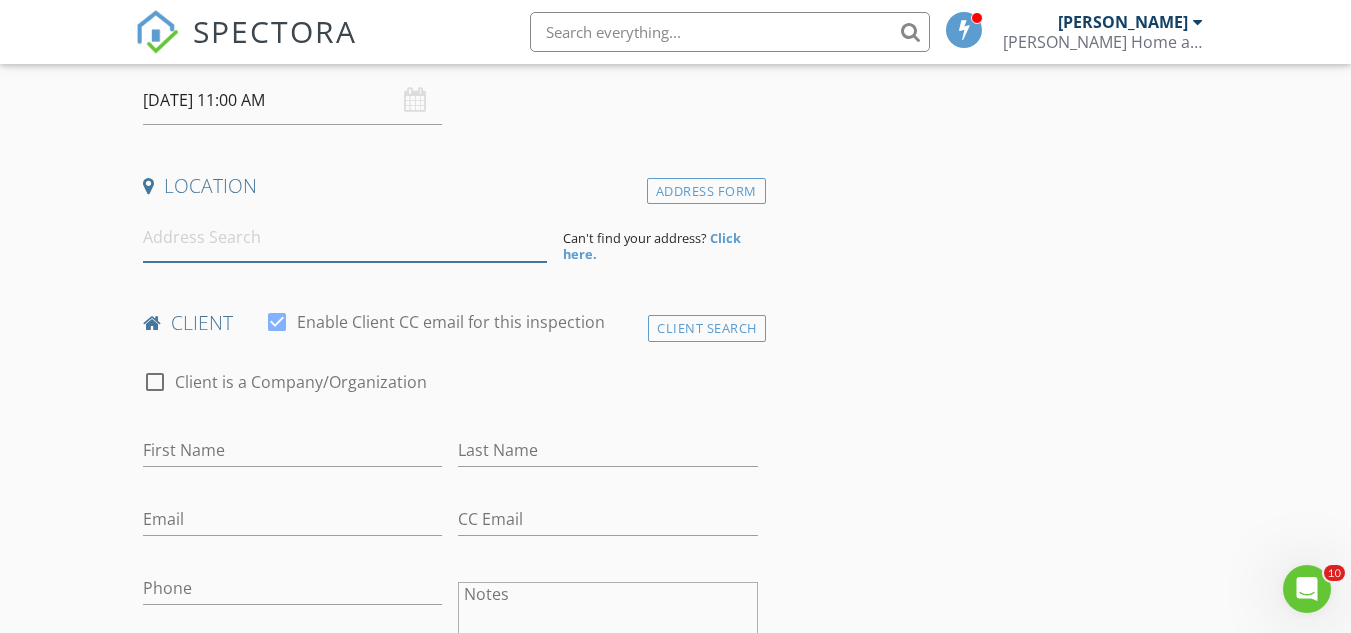 click at bounding box center (345, 237) 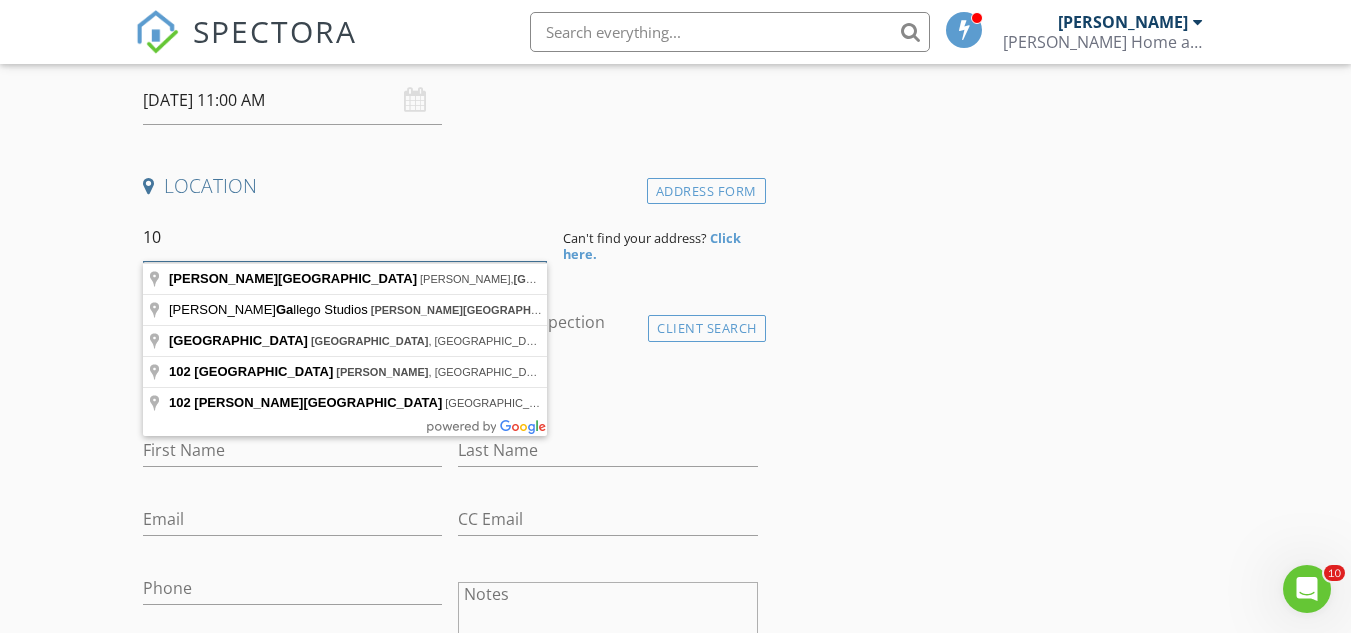 type on "1" 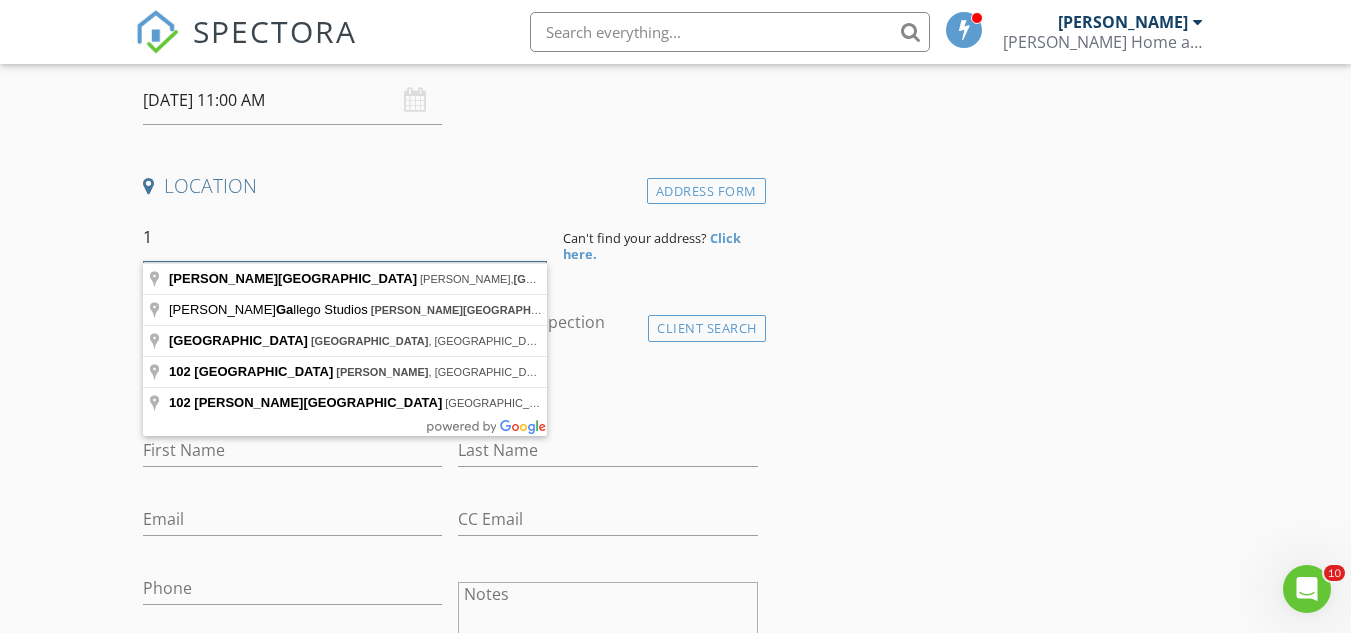 type 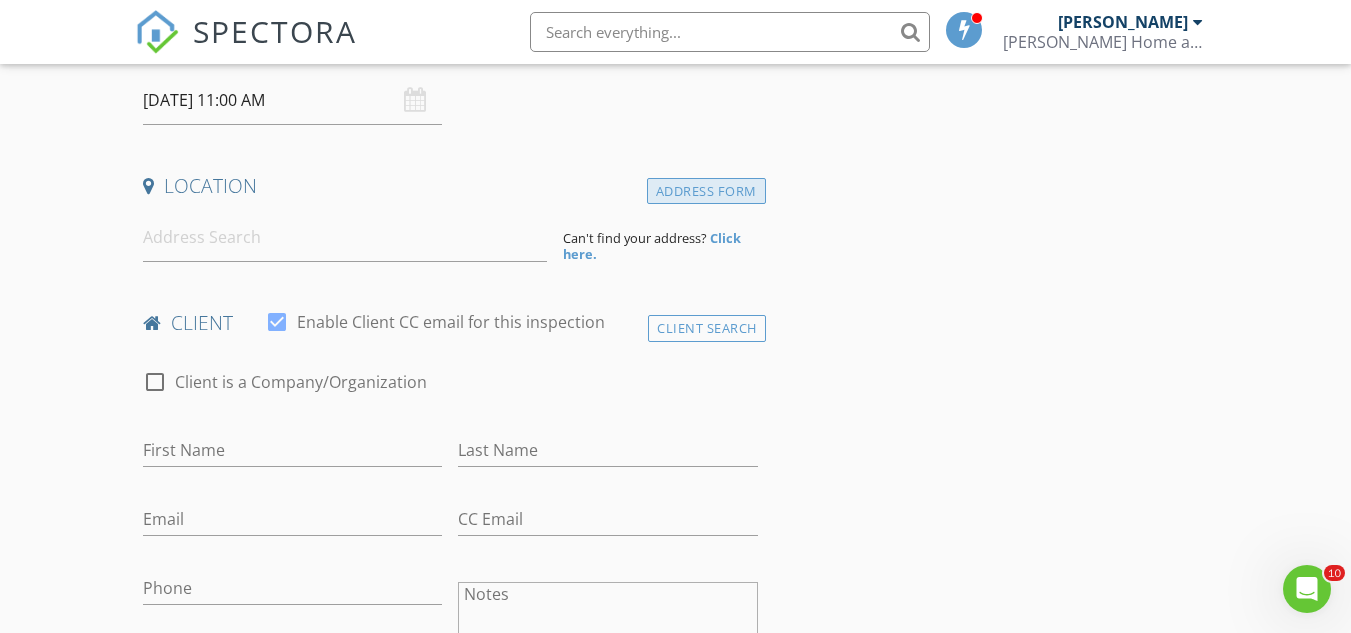 click on "Address Form" at bounding box center (706, 191) 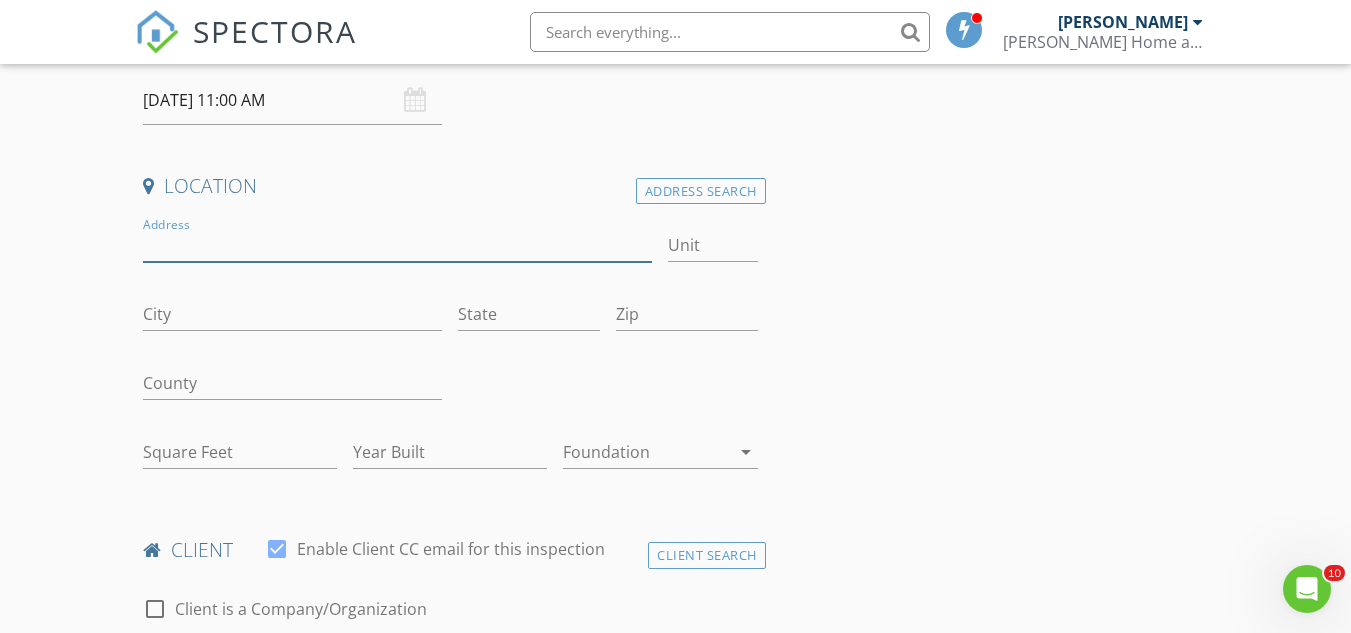 click on "Address" at bounding box center [397, 245] 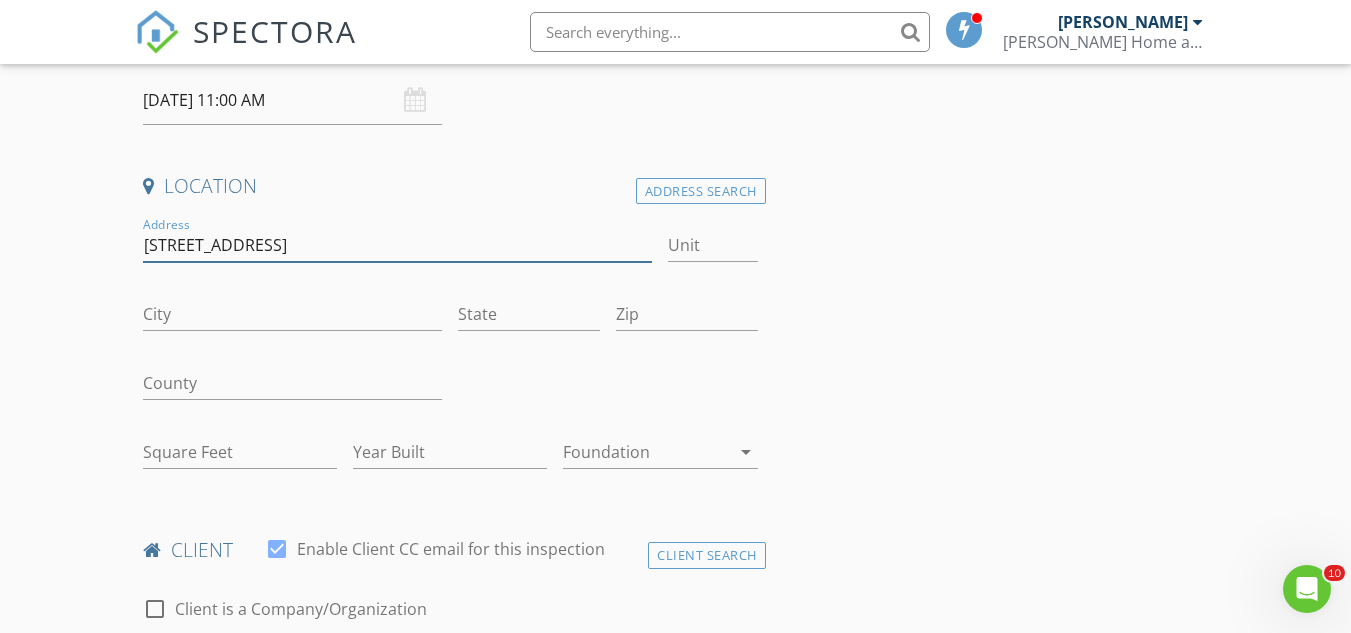 type on "102 Brook Drive" 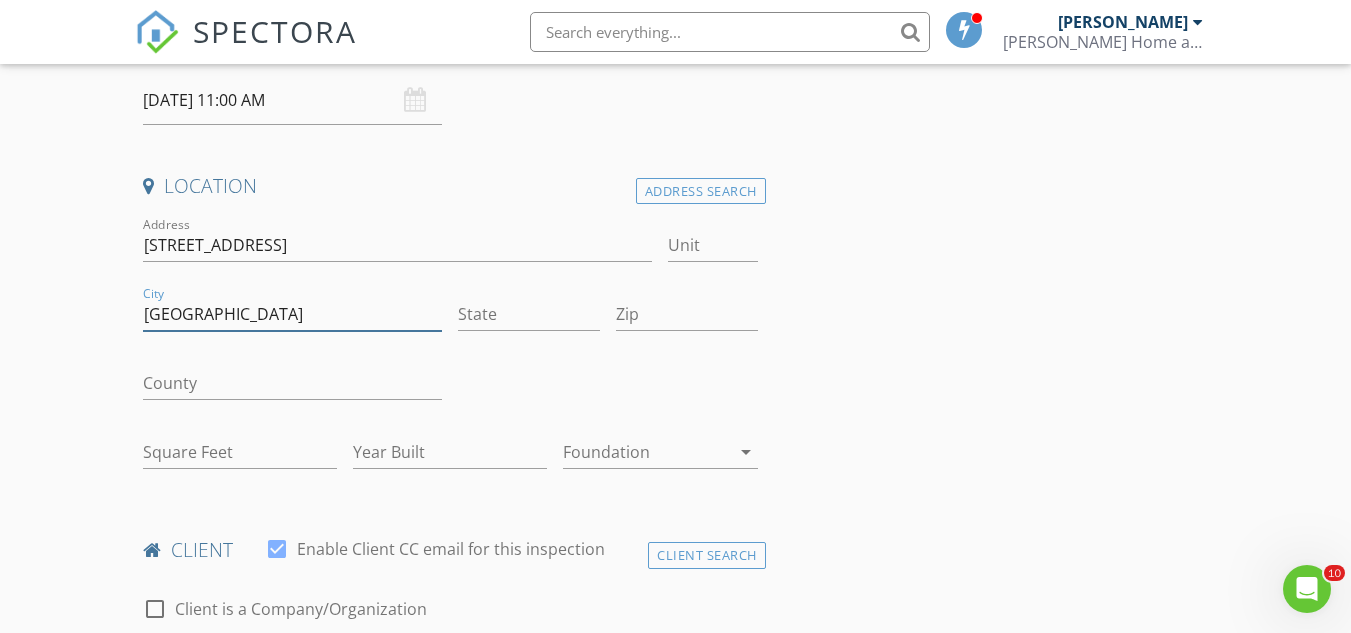 type on "Brunswick" 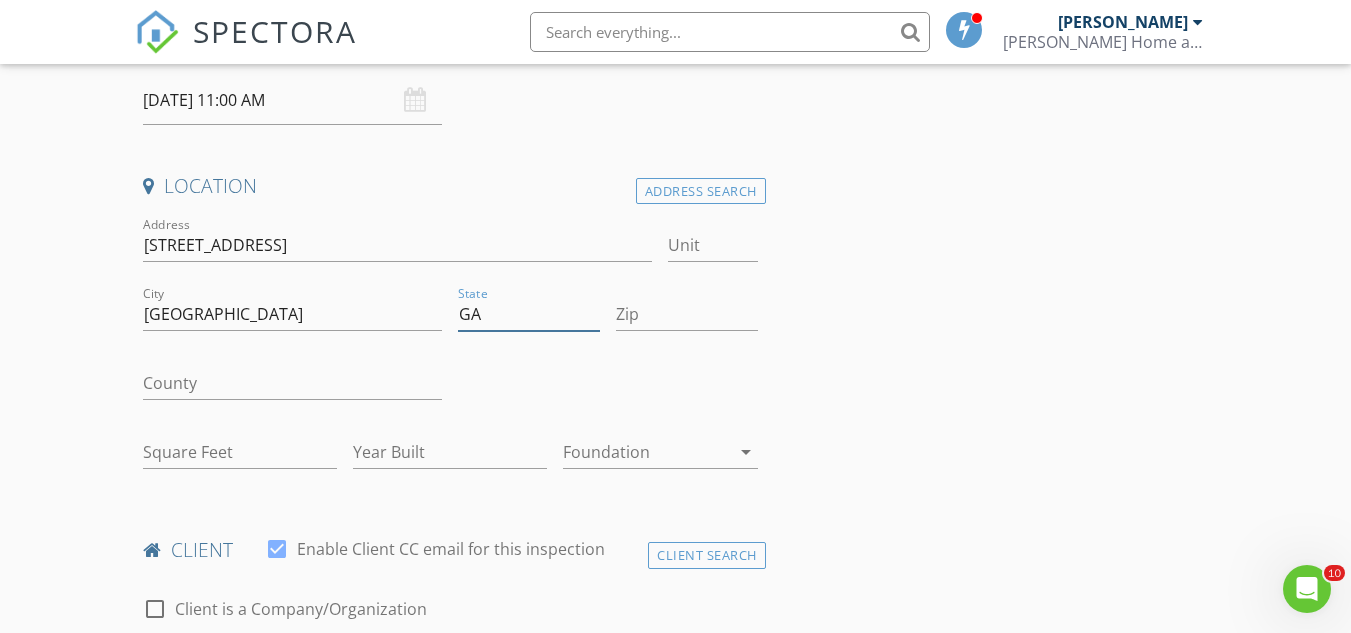 type on "GA" 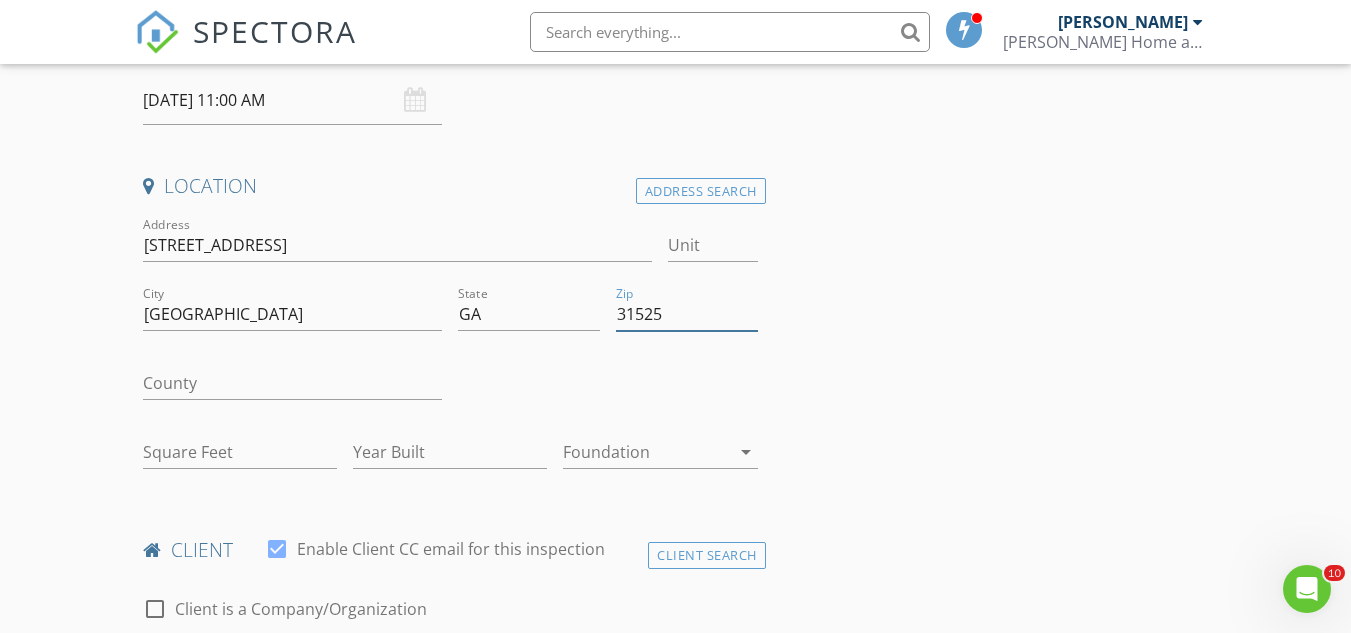 type on "31525" 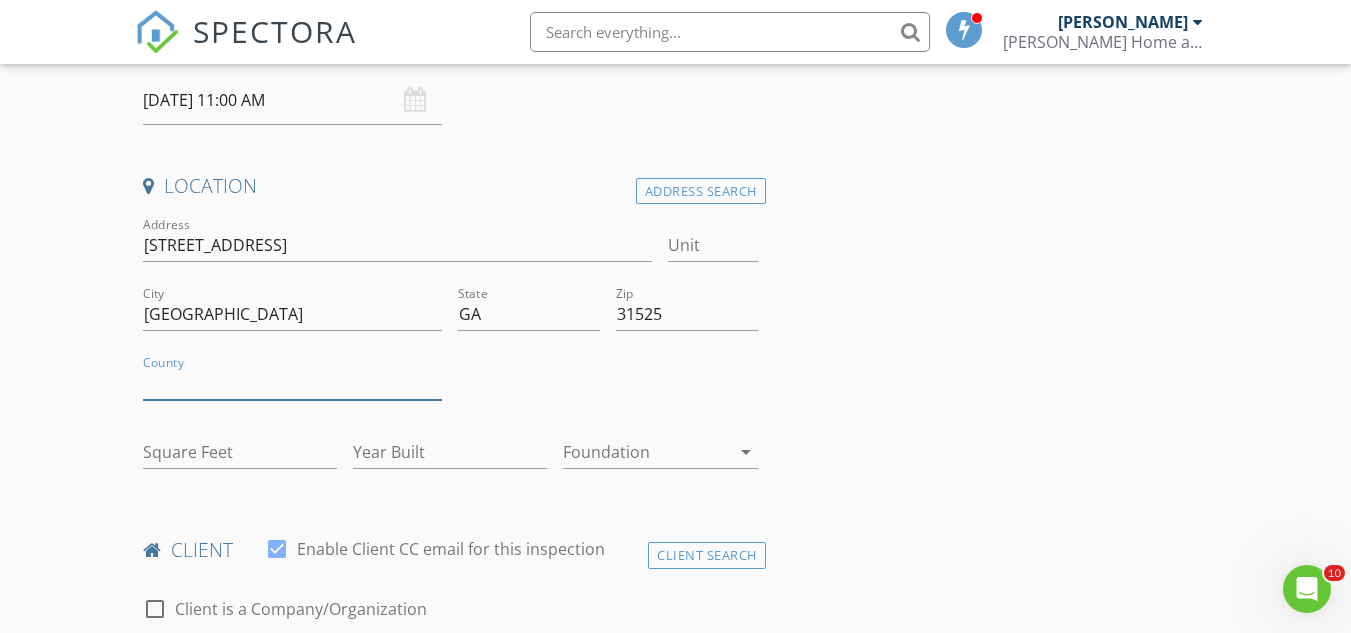 click on "County" at bounding box center [292, 383] 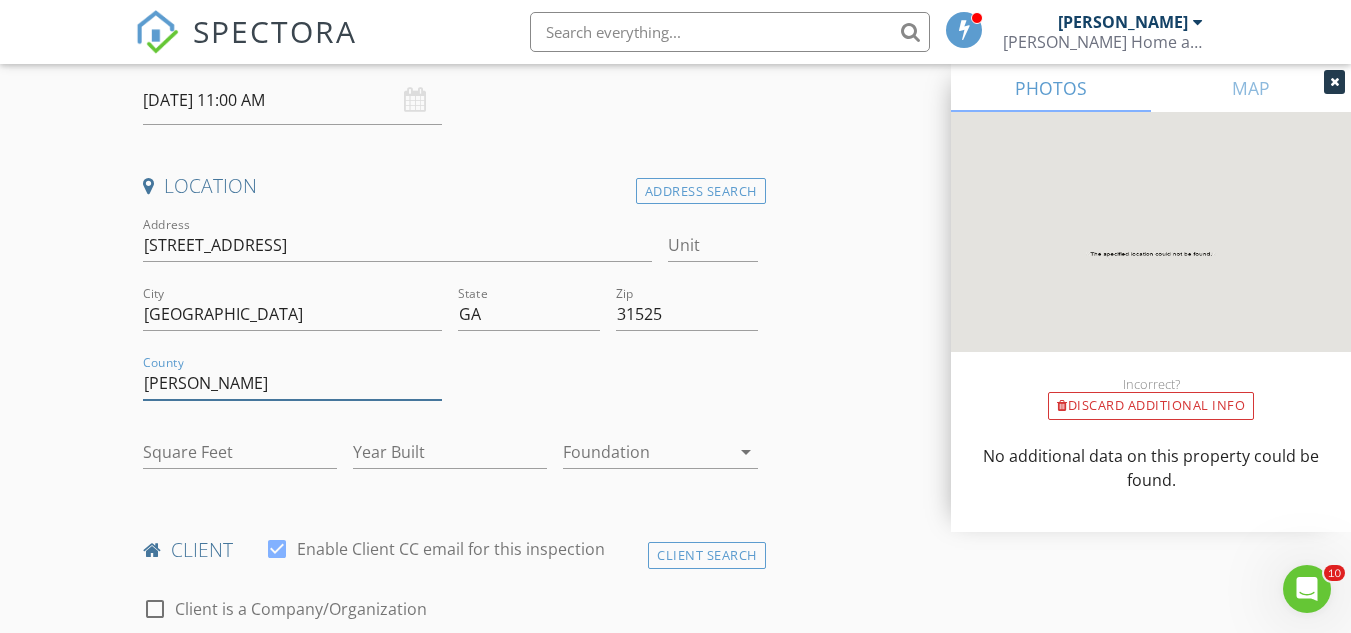 type on "Glynn" 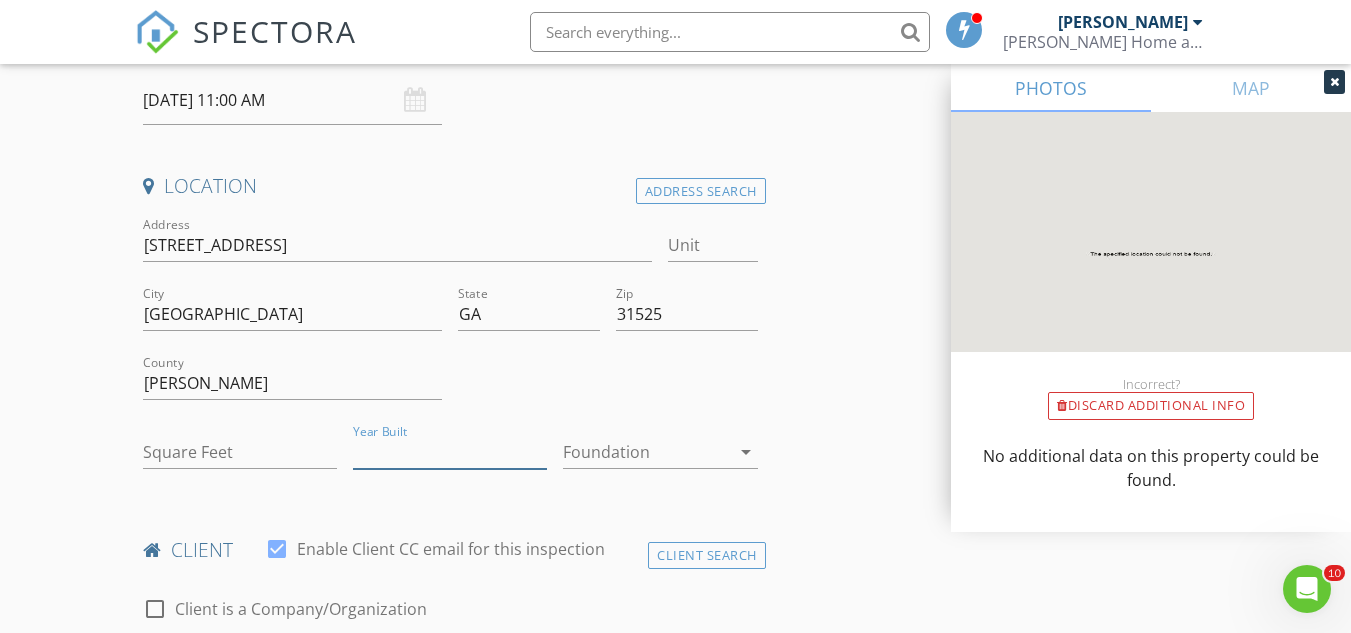 click on "Year Built" at bounding box center [450, 452] 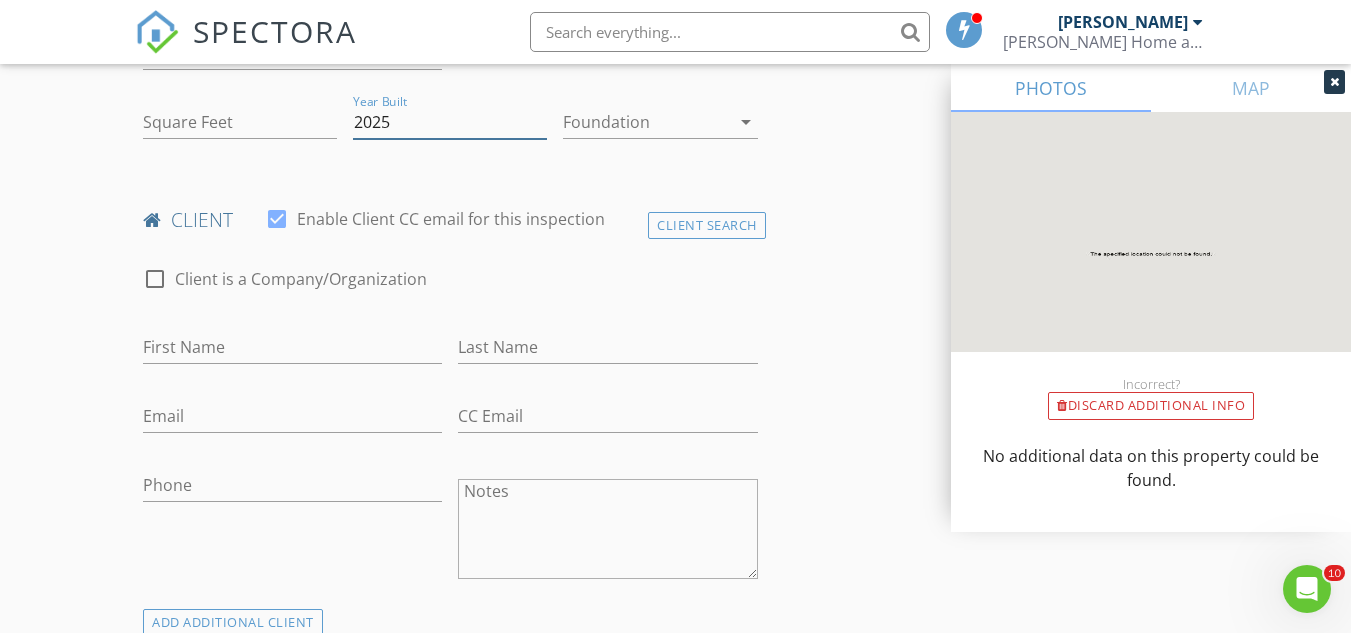 scroll, scrollTop: 694, scrollLeft: 0, axis: vertical 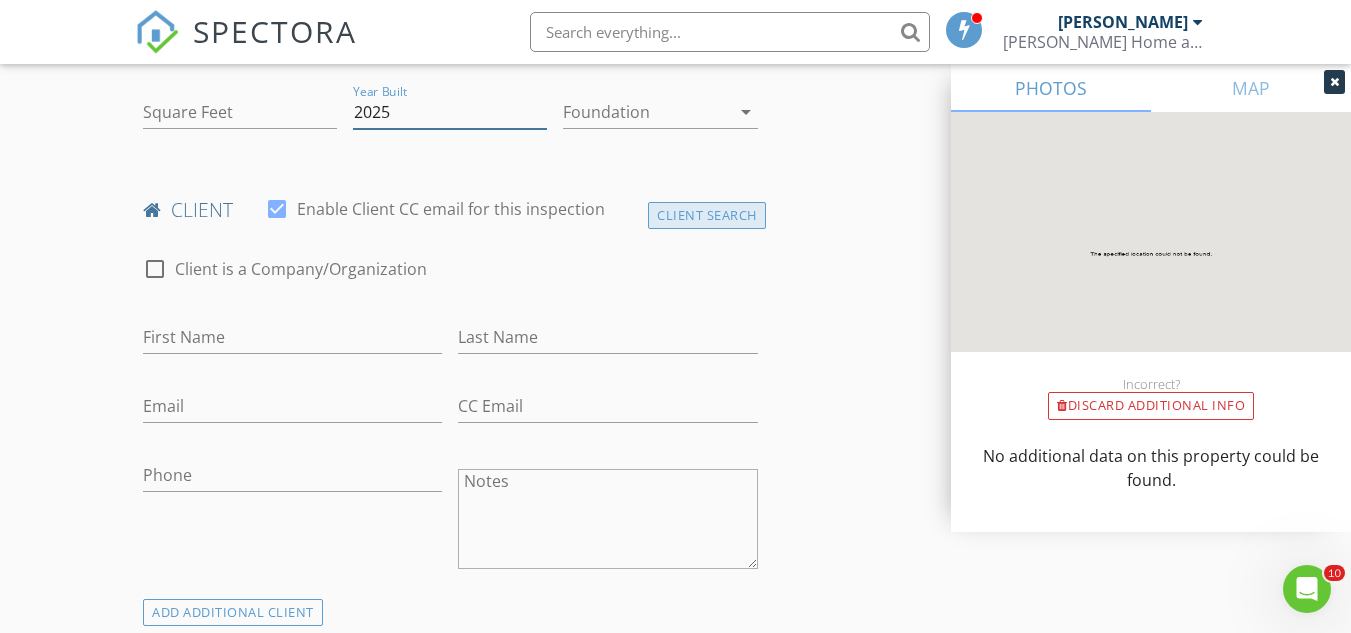 type on "2025" 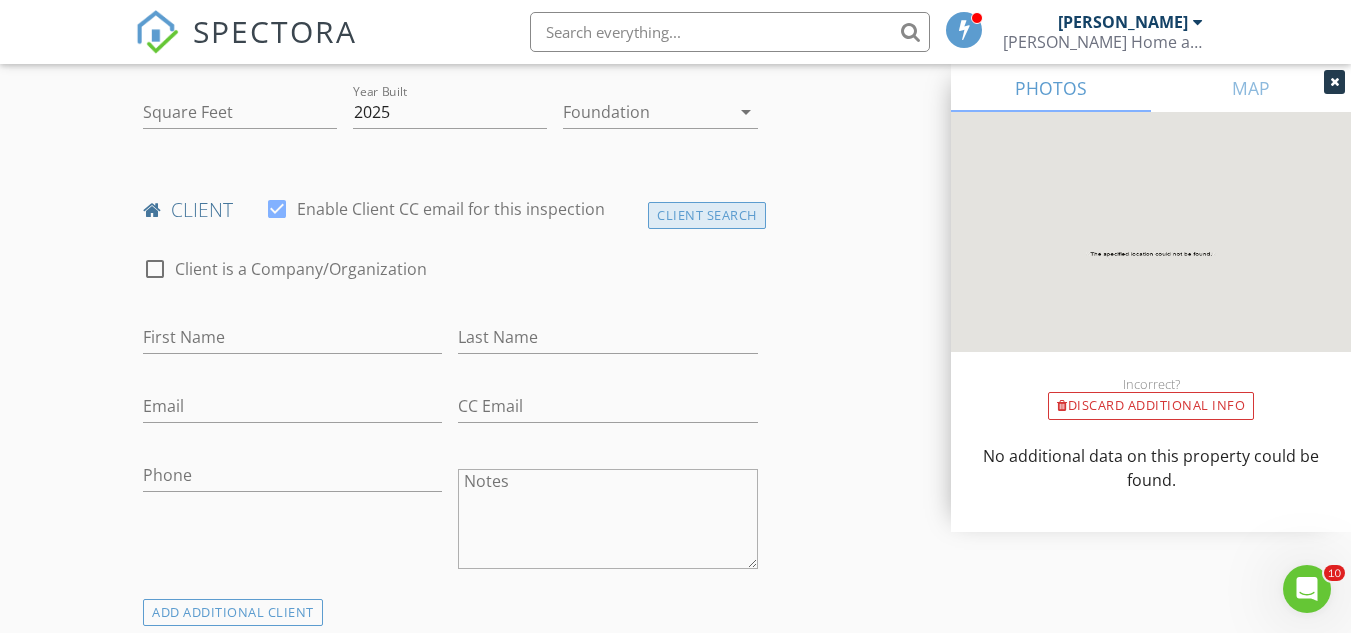 click on "Client Search" at bounding box center [707, 215] 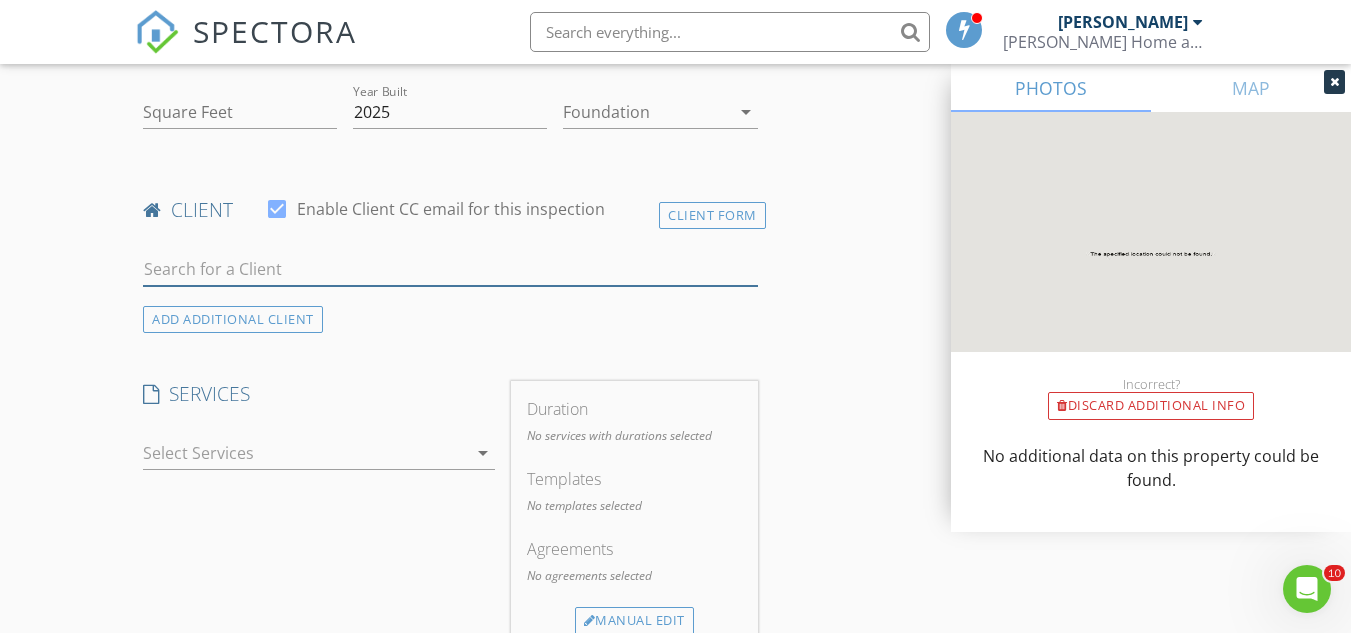 click at bounding box center (450, 269) 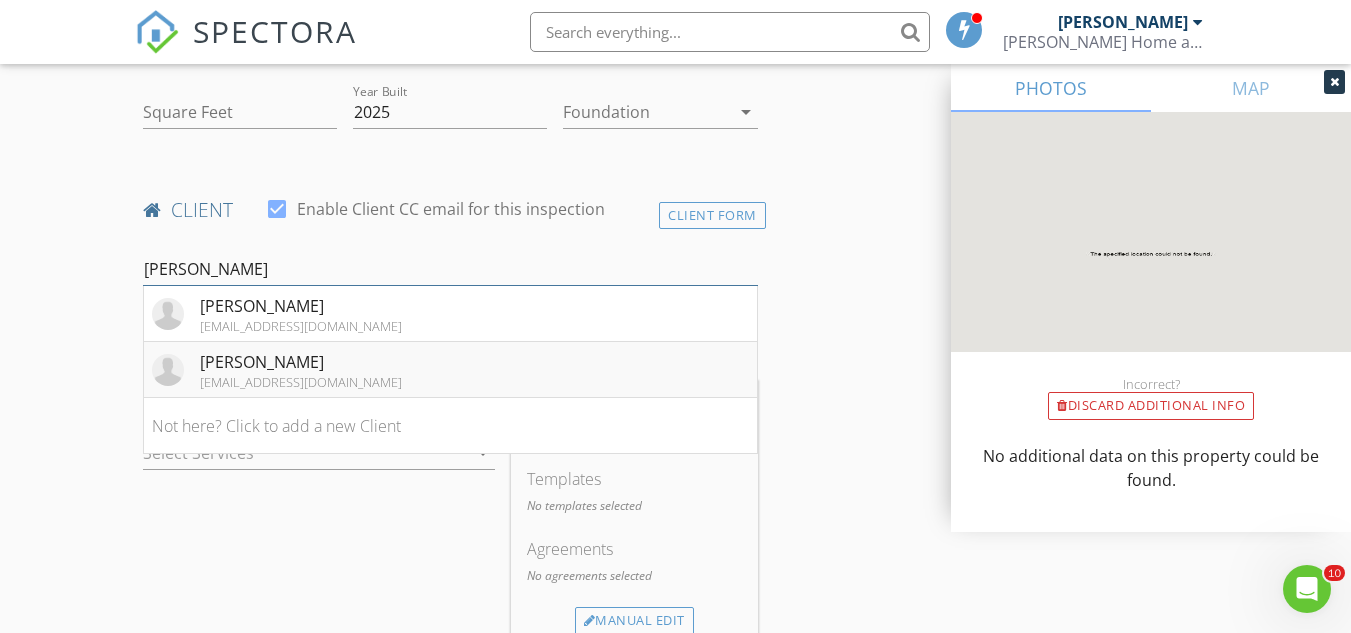 type on "Sherri" 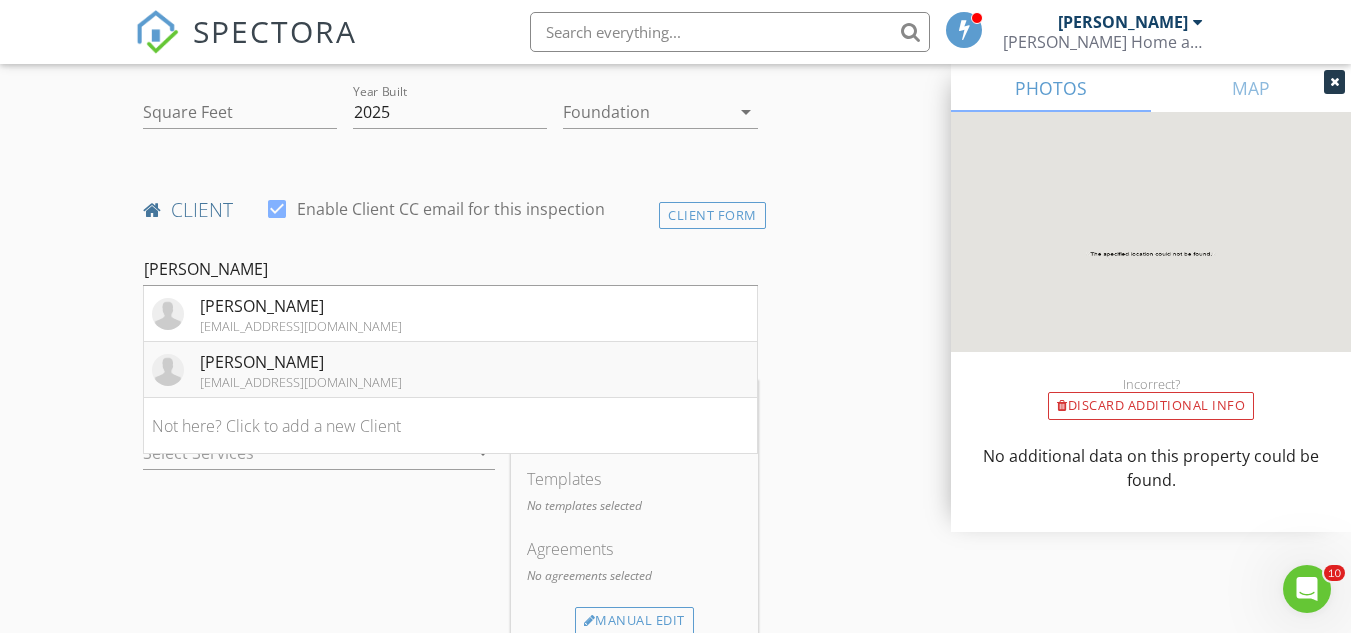 click on "sherri_varner@hotmail.com" at bounding box center (301, 382) 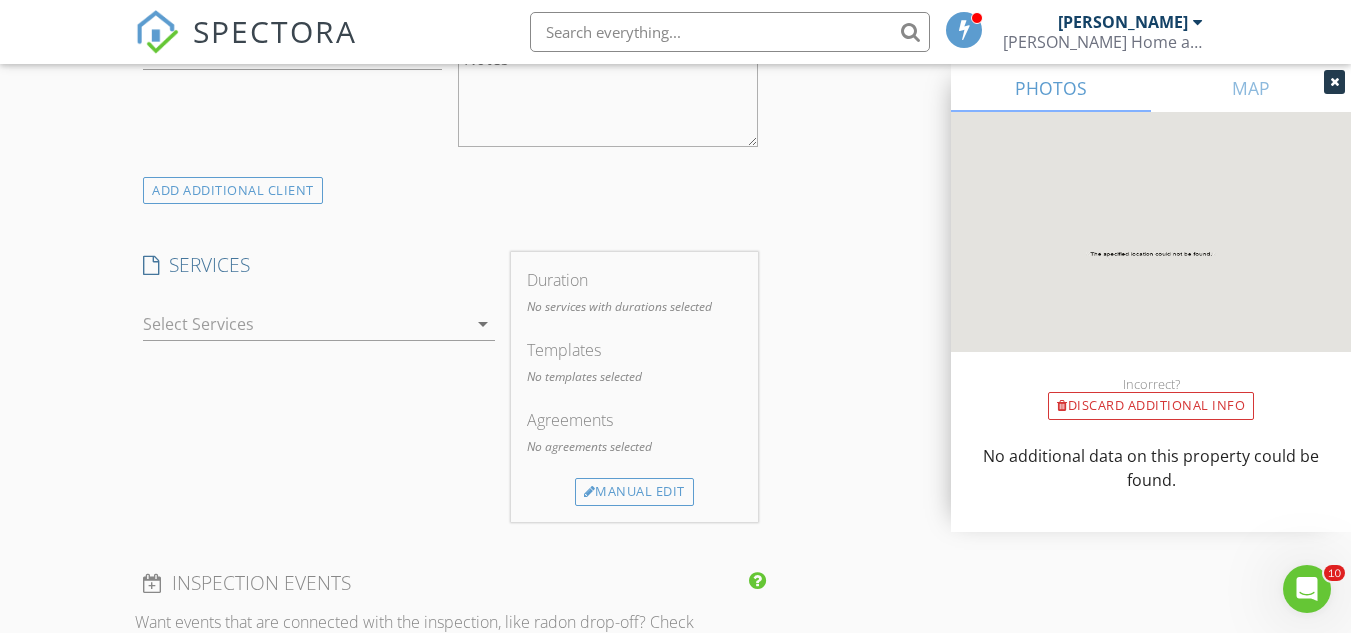 scroll, scrollTop: 1174, scrollLeft: 0, axis: vertical 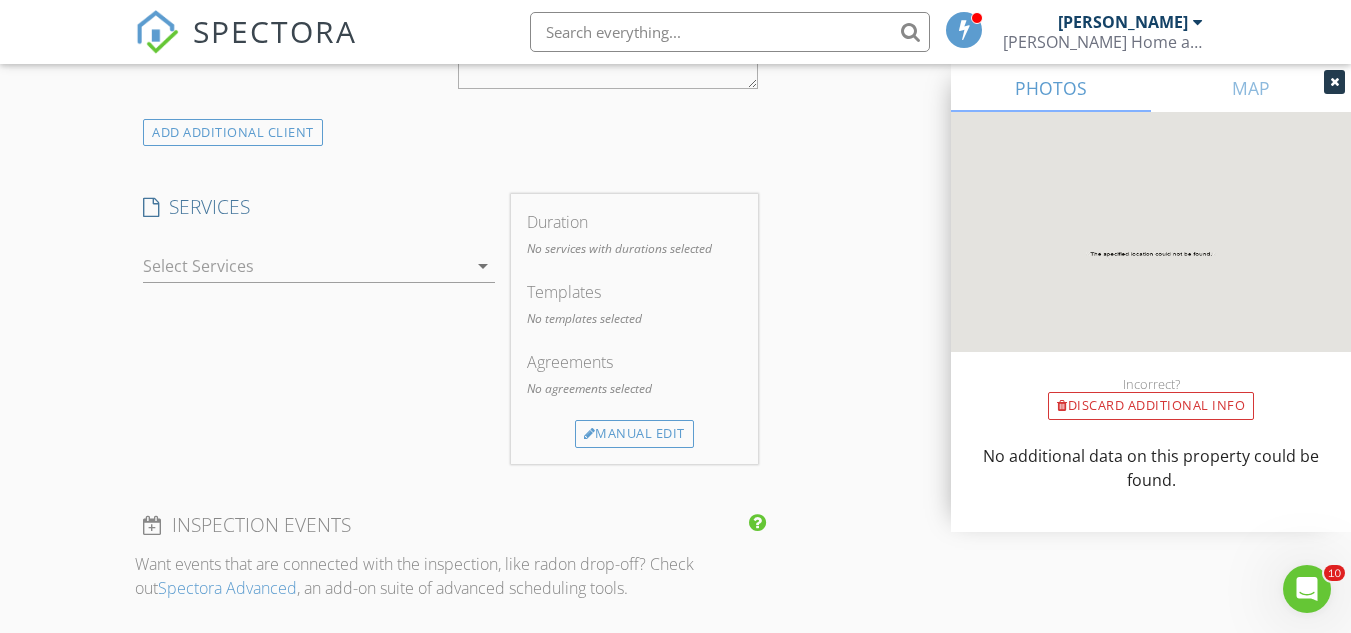 click on "arrow_drop_down" at bounding box center (483, 266) 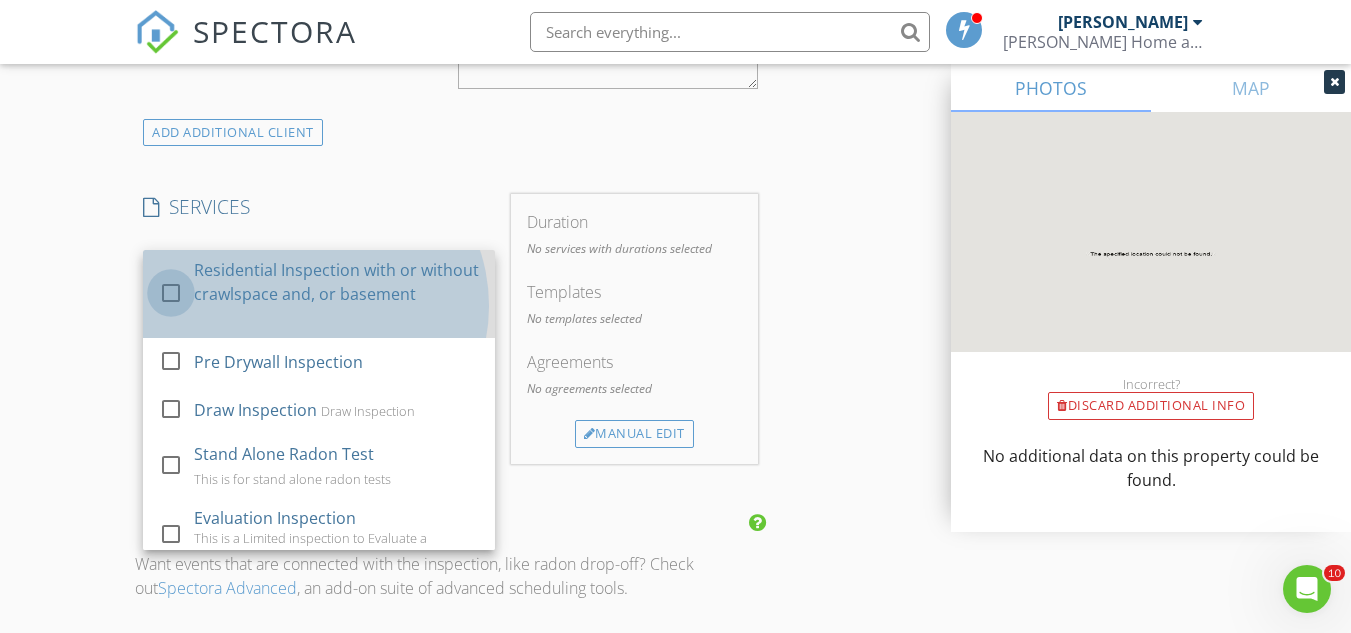 click at bounding box center [171, 293] 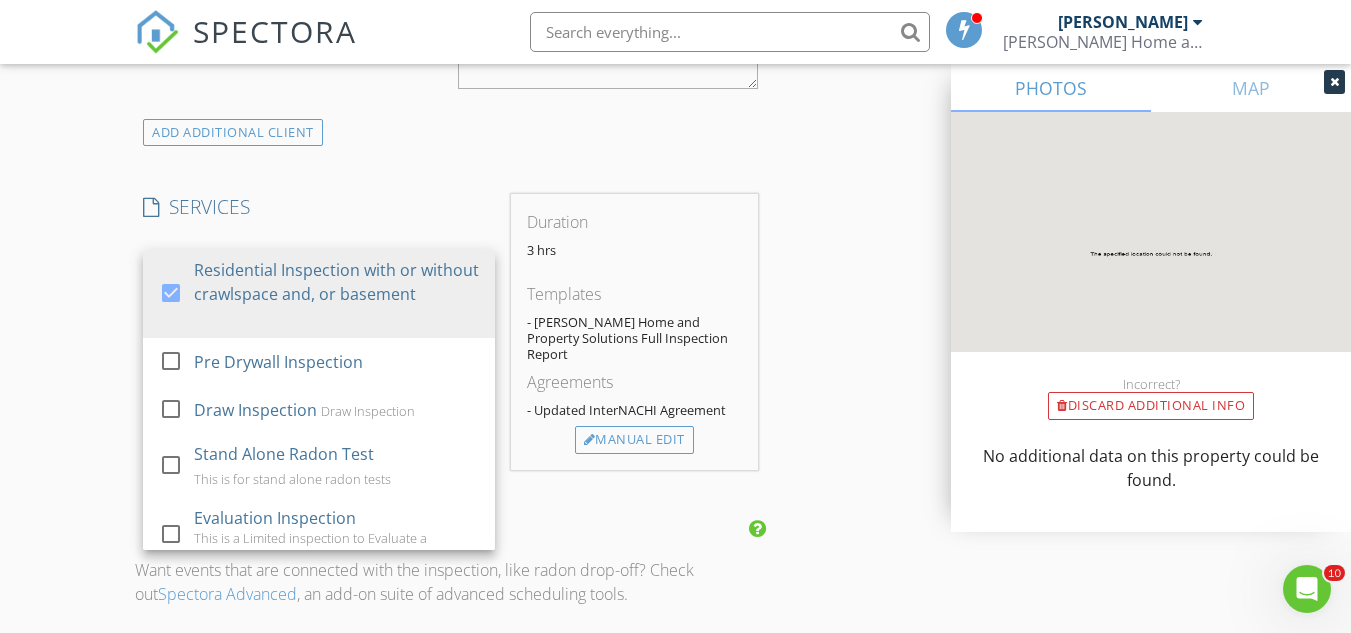 click on "SERVICES" at bounding box center (319, 207) 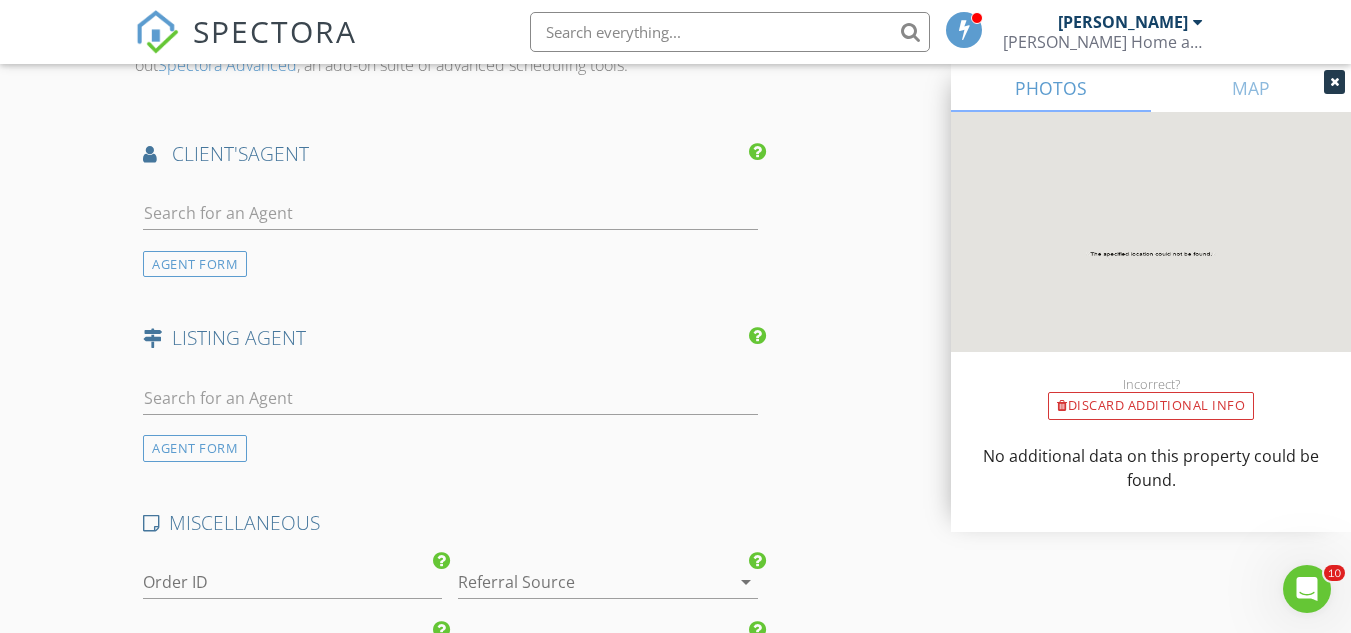 scroll, scrollTop: 1756, scrollLeft: 0, axis: vertical 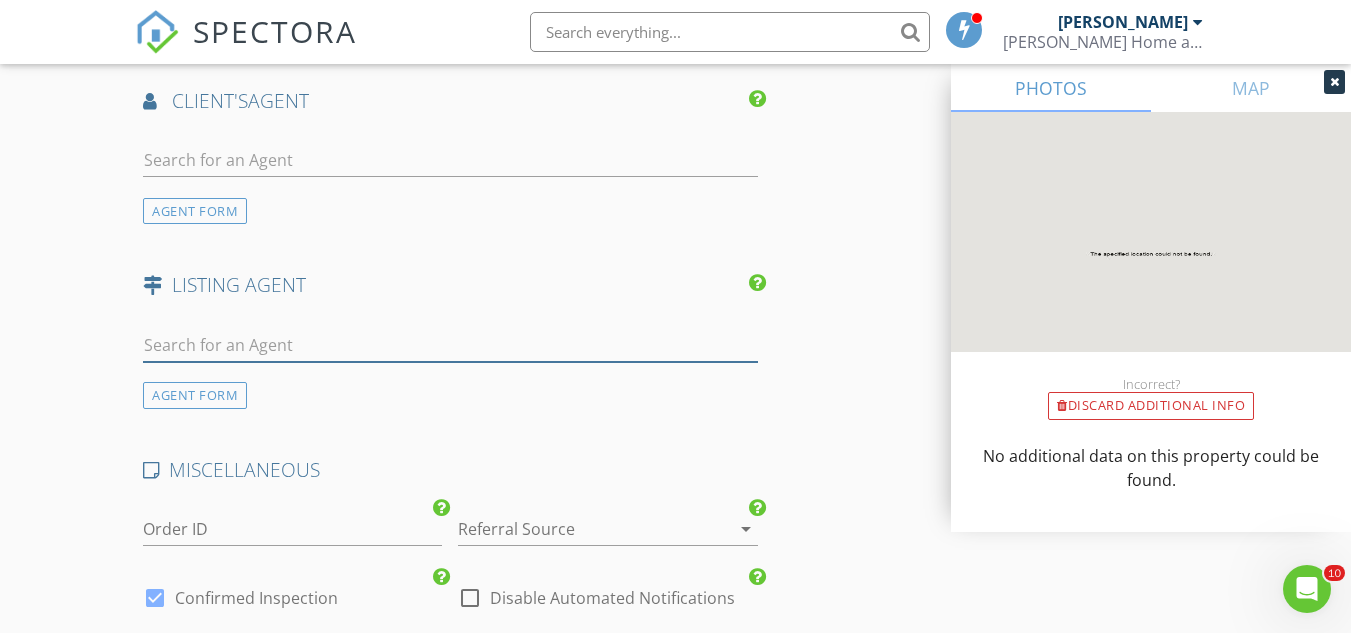 click at bounding box center [450, 345] 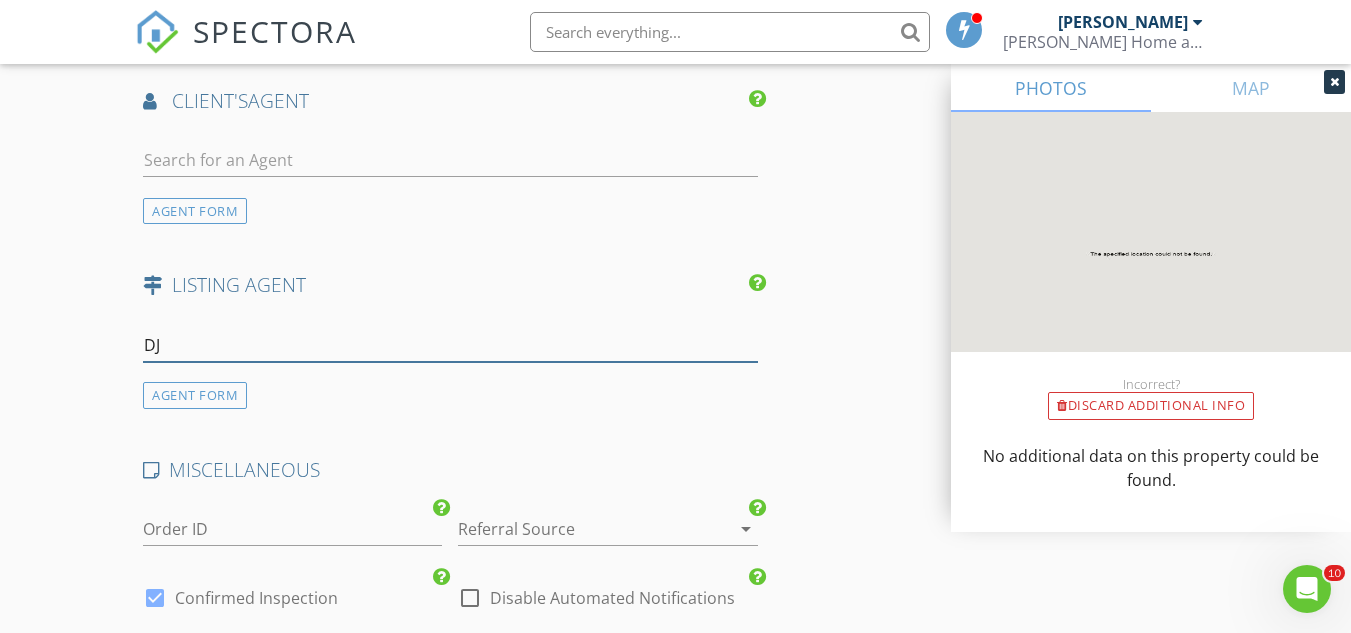 type on "D" 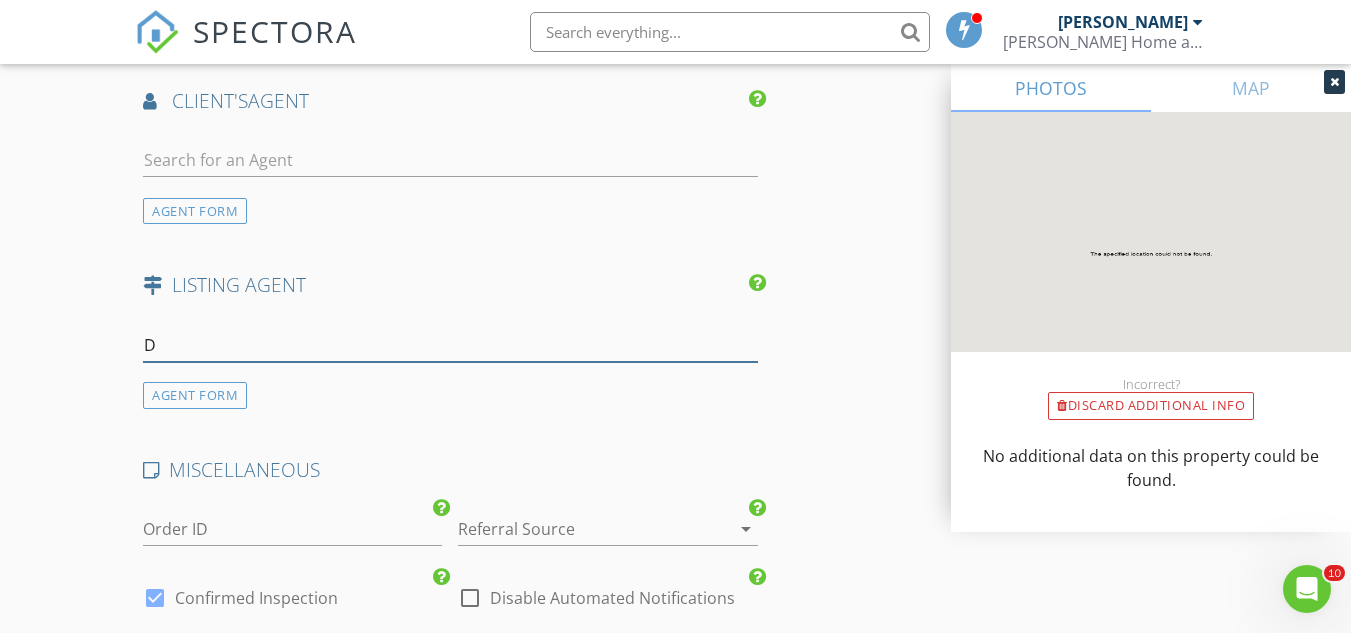 type 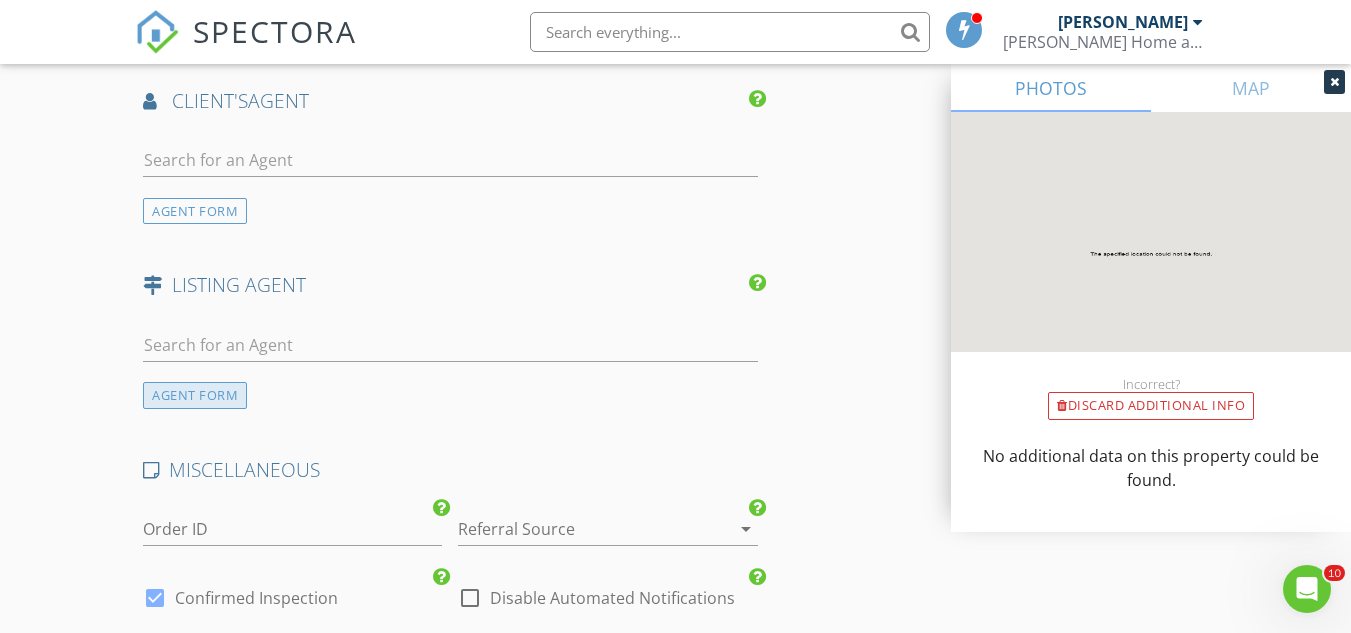 click on "AGENT FORM" at bounding box center [195, 395] 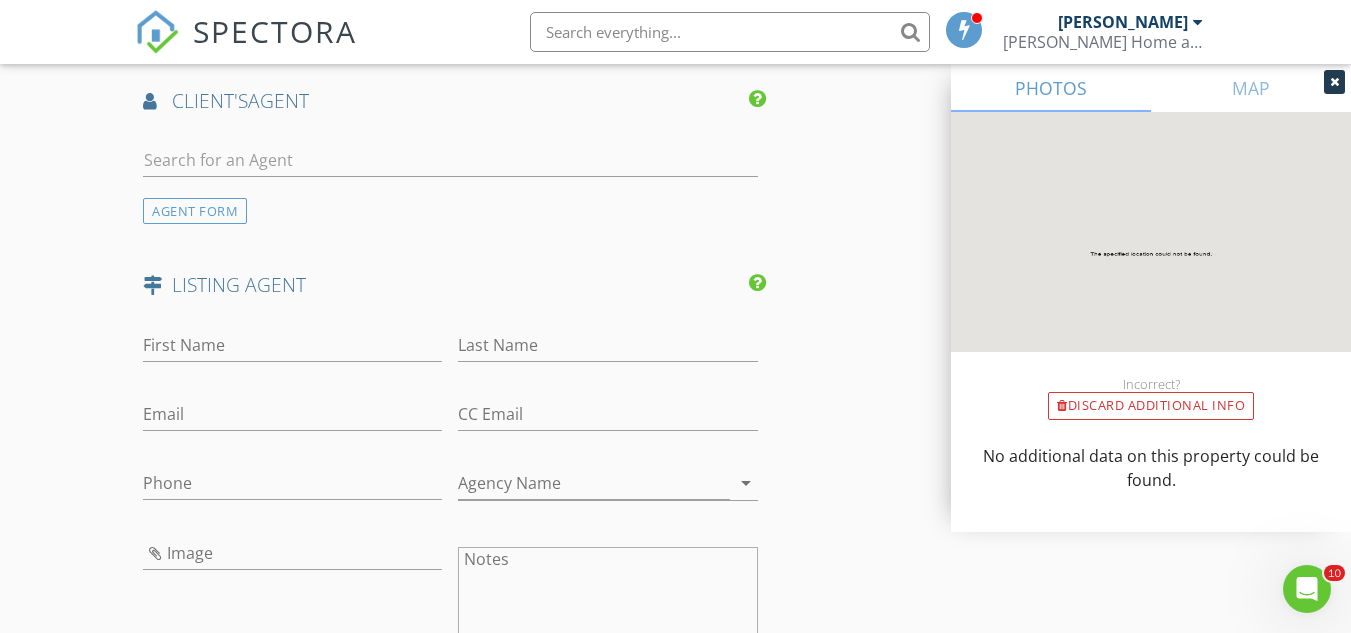click on "New Inspection
Click here to use the New Order Form
INSPECTOR(S)
check_box_outline_blank   Tyler Reynolds     check_box   Jay Jackson   PRIMARY   check_box_outline_blank   William Traynham     Jay Jackson arrow_drop_down   check_box Jay Jackson specifically requested
Date/Time
07/29/2025 11:00 AM
Location
Address Search       Address 102 Brook Drive   Unit   City Brunswick   State GA   Zip 31525   County Glynn     Square Feet   Year Built 2025   Foundation arrow_drop_down
client
check_box Enable Client CC email for this inspection   Client Search     check_box_outline_blank Client is a Company/Organization     First Name Sherri   Last Name Durfee   Email sherri_varner@hotmail.com   CC Email   Phone 770-366-0866           Notes
ADD ADDITIONAL client
SERVICES" at bounding box center (675, -96) 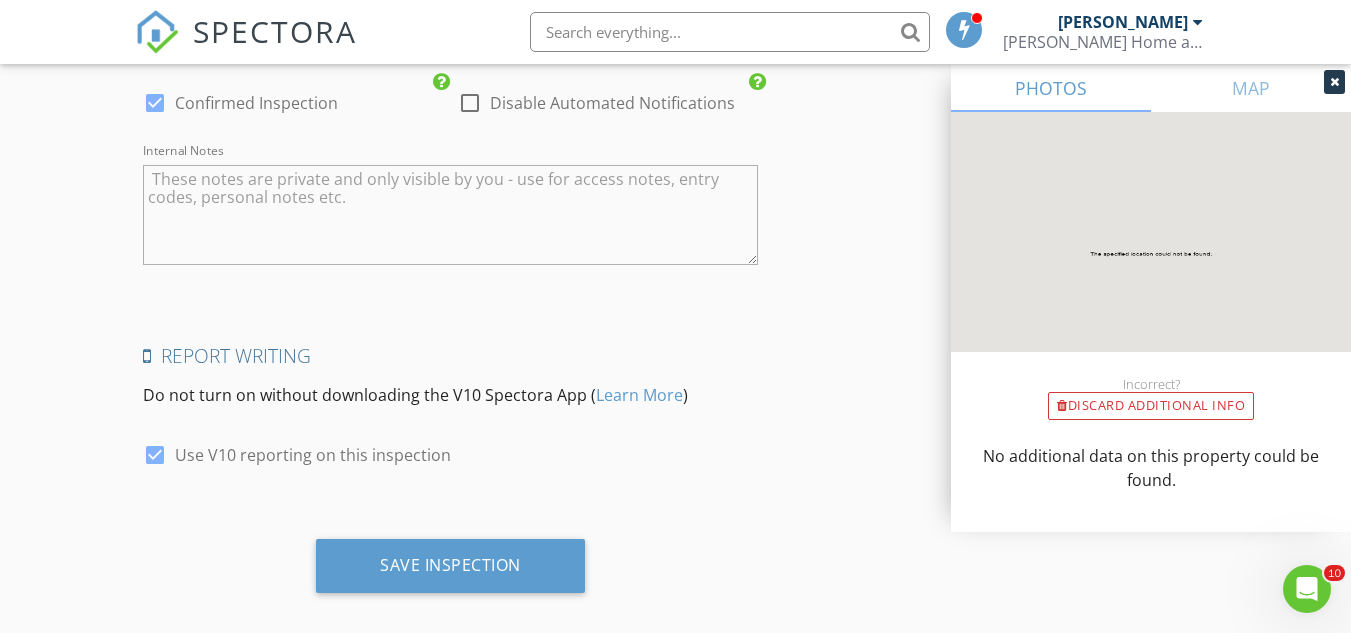 scroll, scrollTop: 2554, scrollLeft: 0, axis: vertical 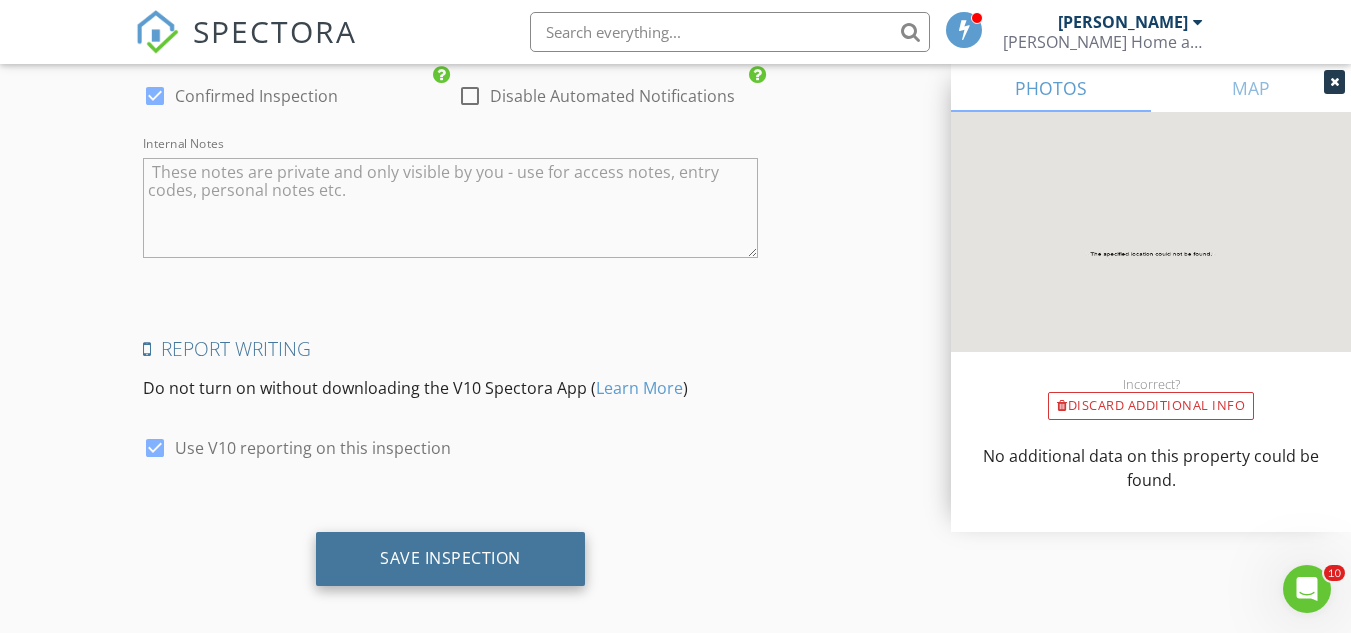 click on "Save Inspection" at bounding box center (450, 558) 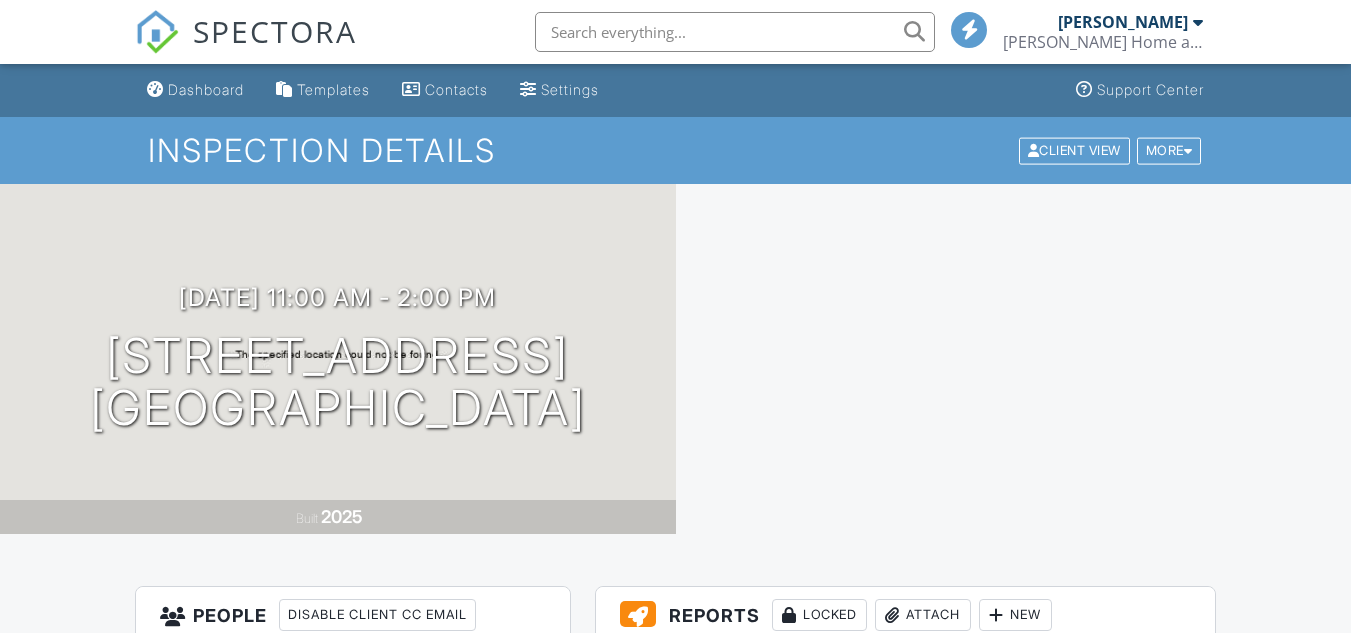 scroll, scrollTop: 0, scrollLeft: 0, axis: both 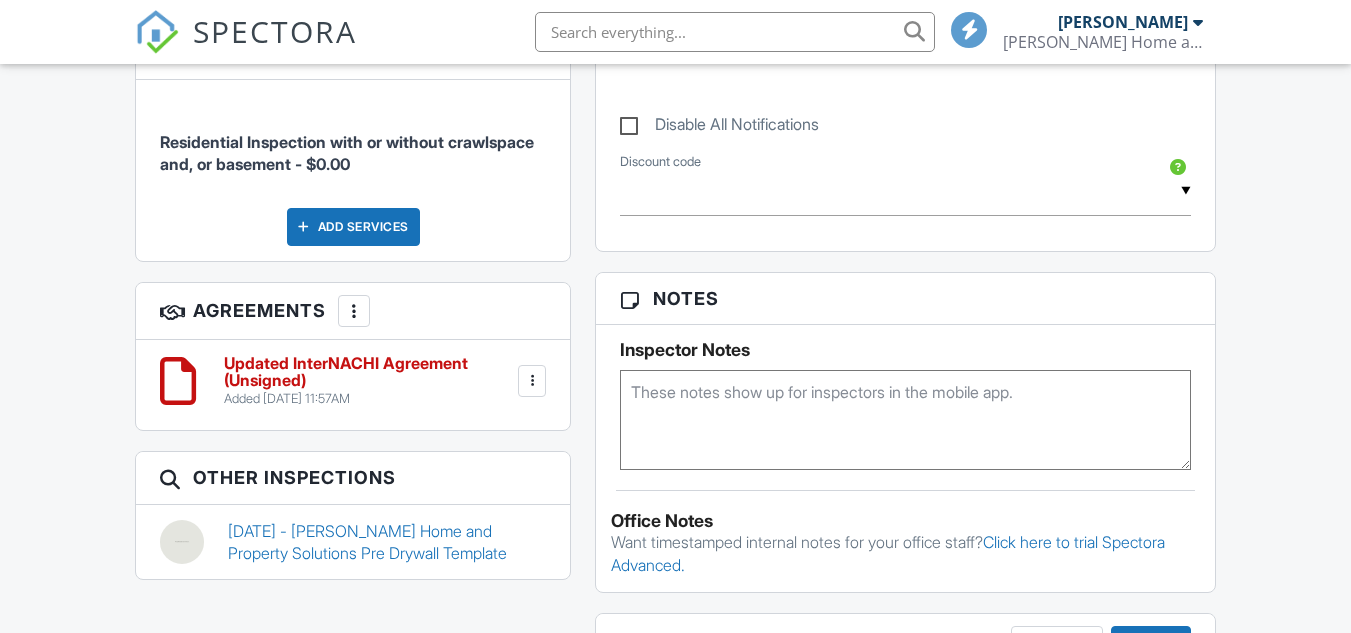 drag, startPoint x: 1356, startPoint y: 83, endPoint x: 1349, endPoint y: 330, distance: 247.09917 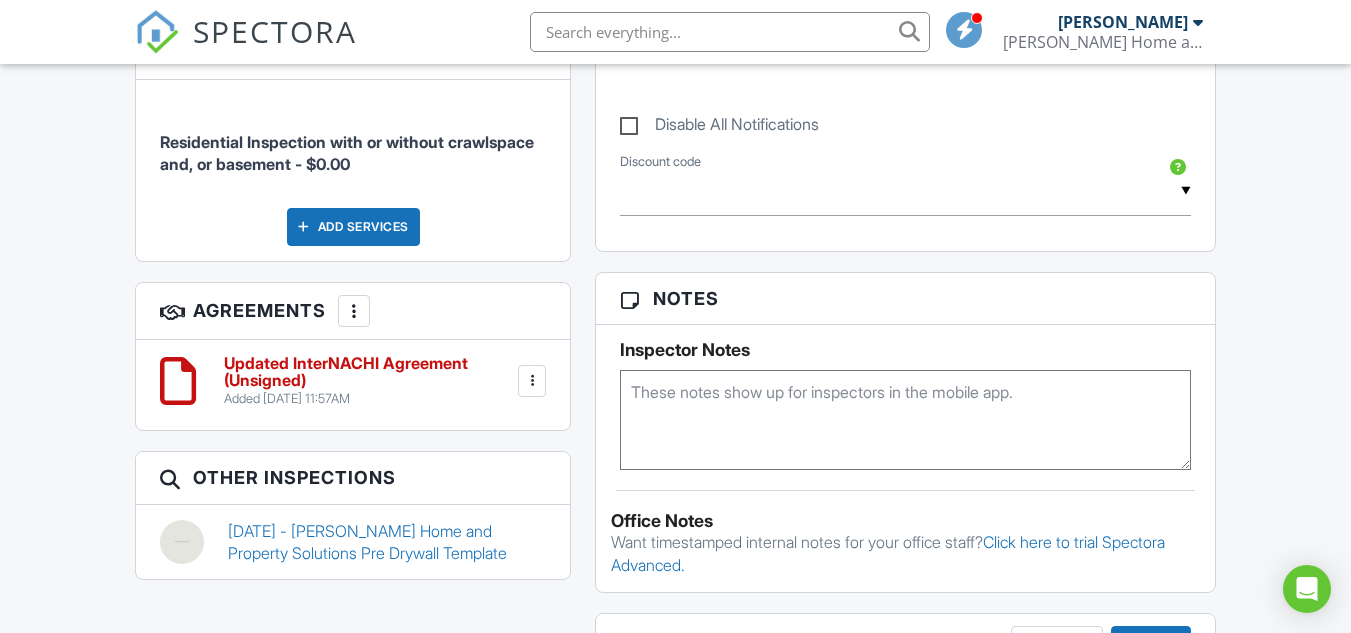 click at bounding box center [532, 381] 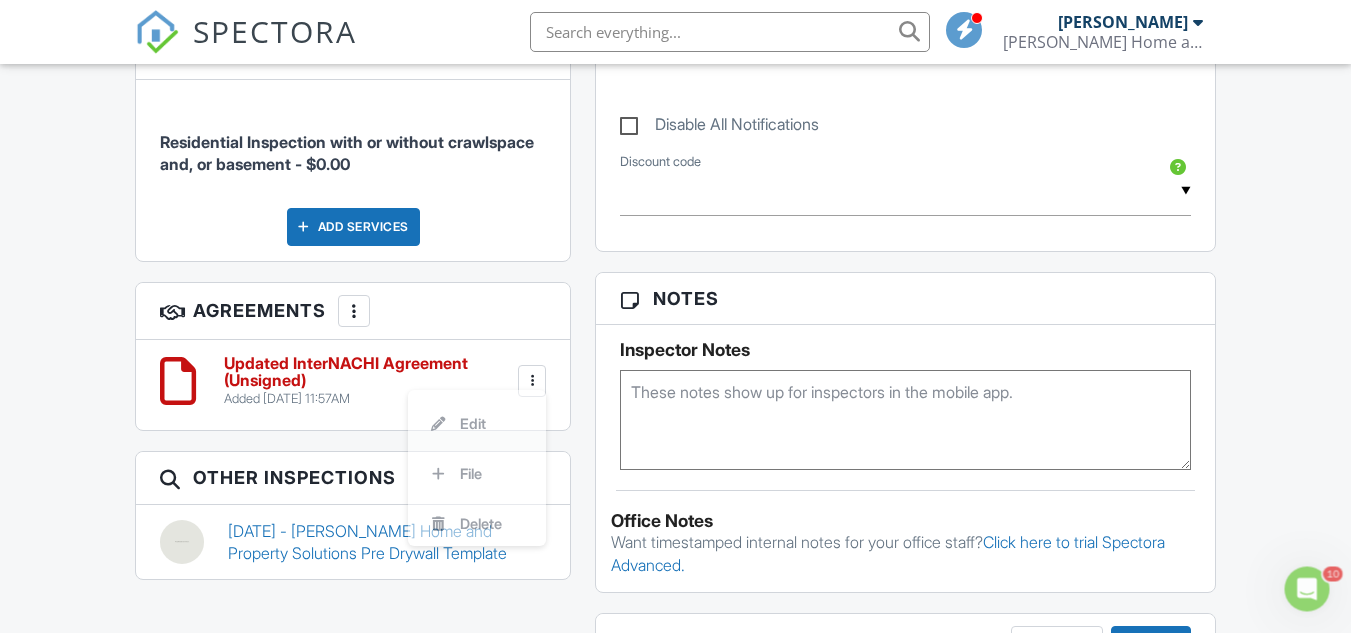 scroll, scrollTop: 0, scrollLeft: 0, axis: both 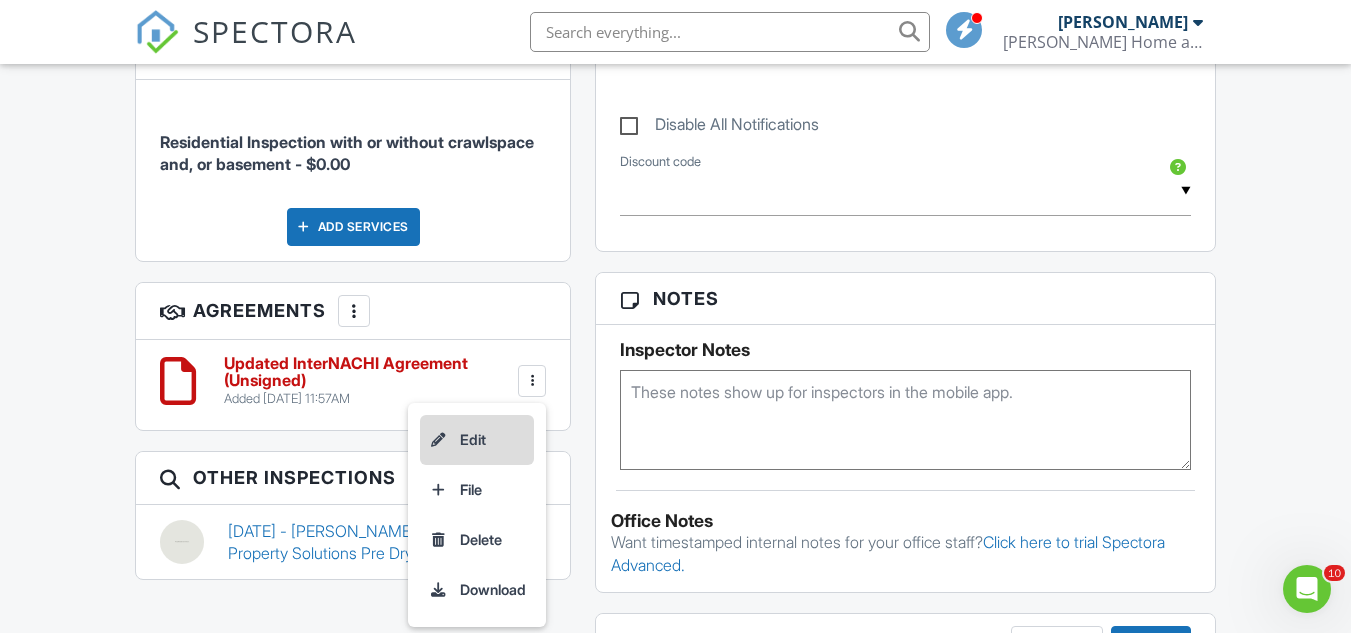click on "Edit" at bounding box center (477, 440) 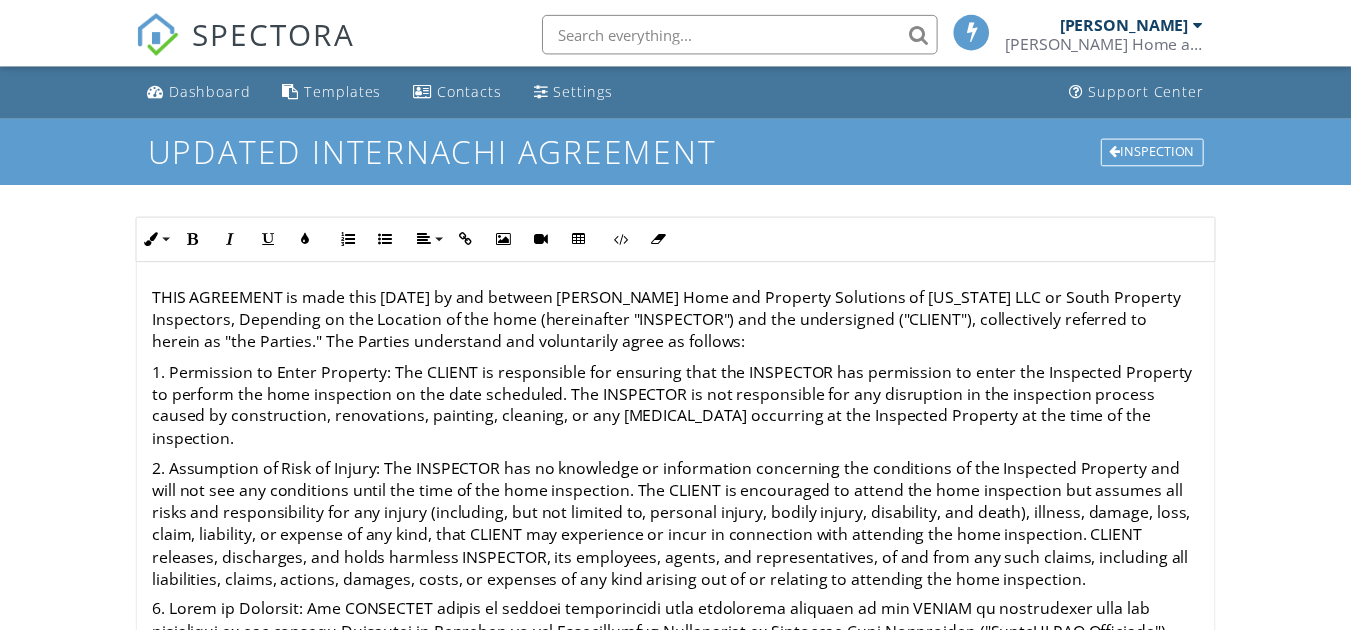 scroll, scrollTop: 0, scrollLeft: 0, axis: both 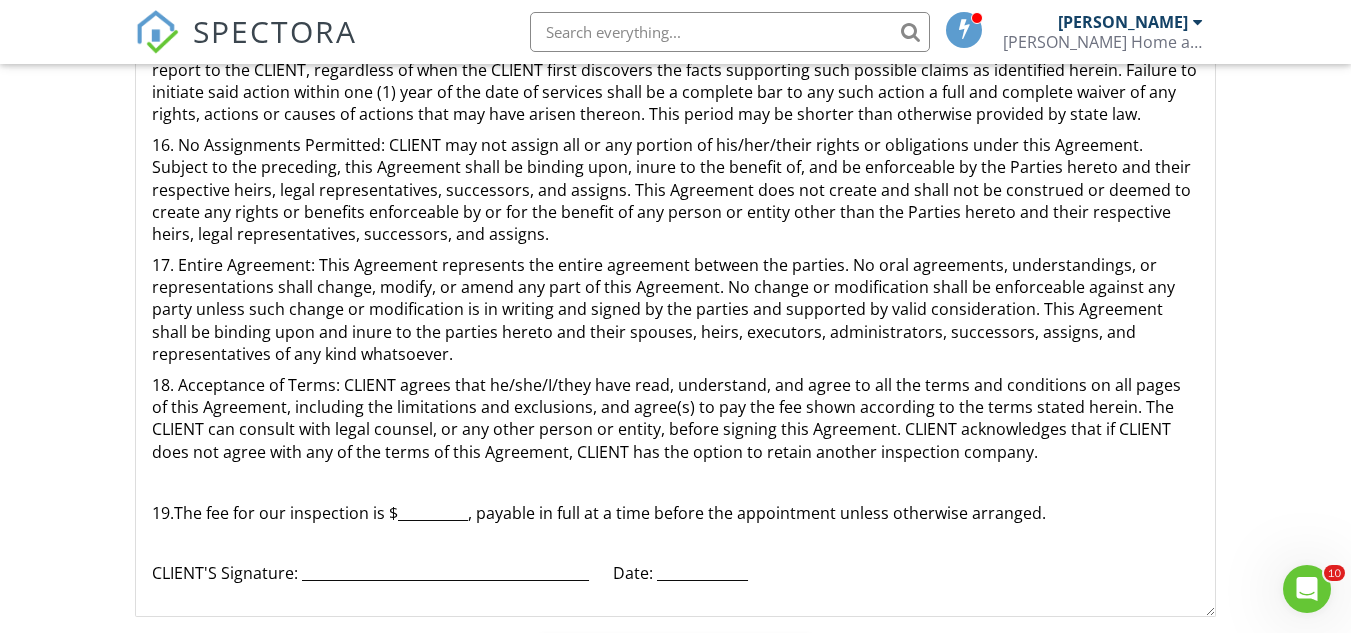 click on "19.The fee for our inspection is $__________, payable in full at a time before the appointment unless otherwise arranged." at bounding box center [675, 513] 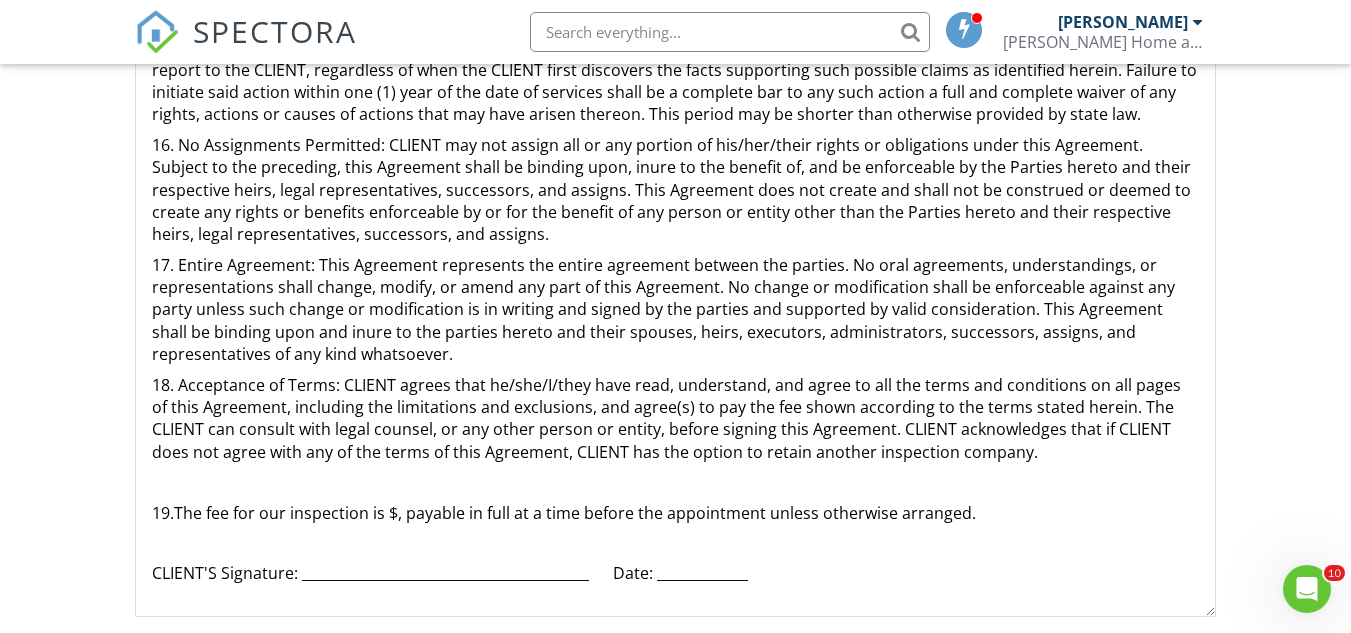 type 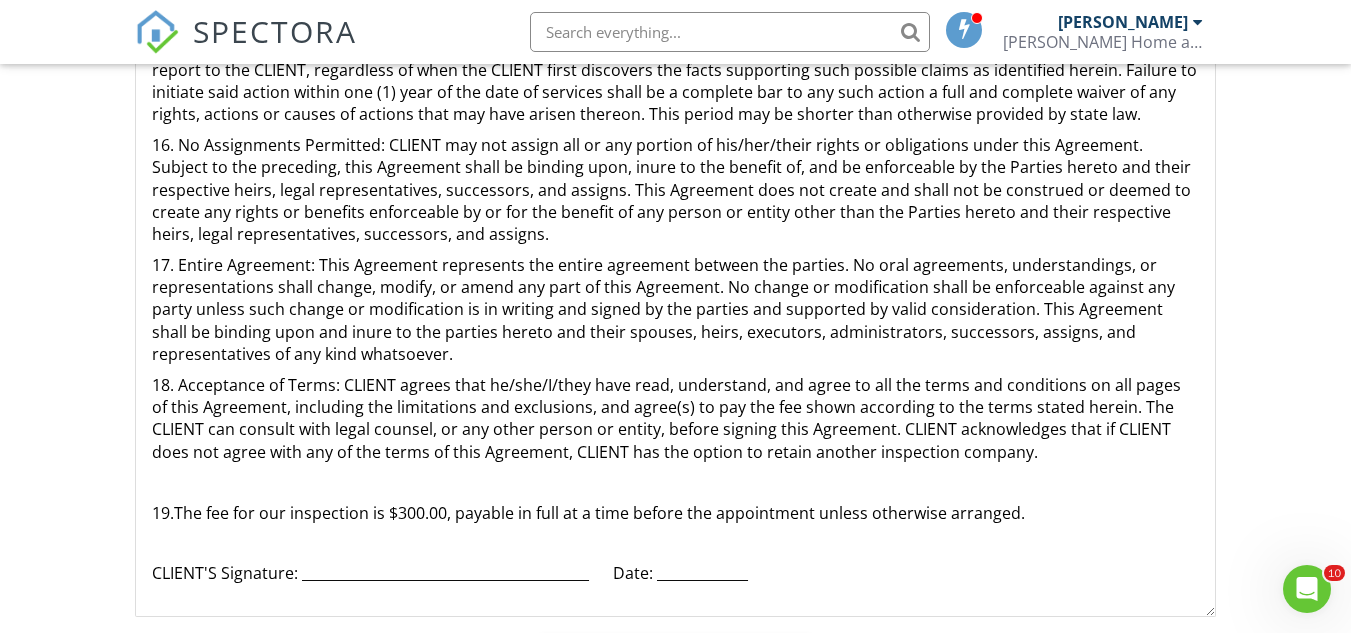 click on "19.The fee for our inspection is $300.00, payable in full at a time before the appointment unless otherwise arranged." at bounding box center [675, 513] 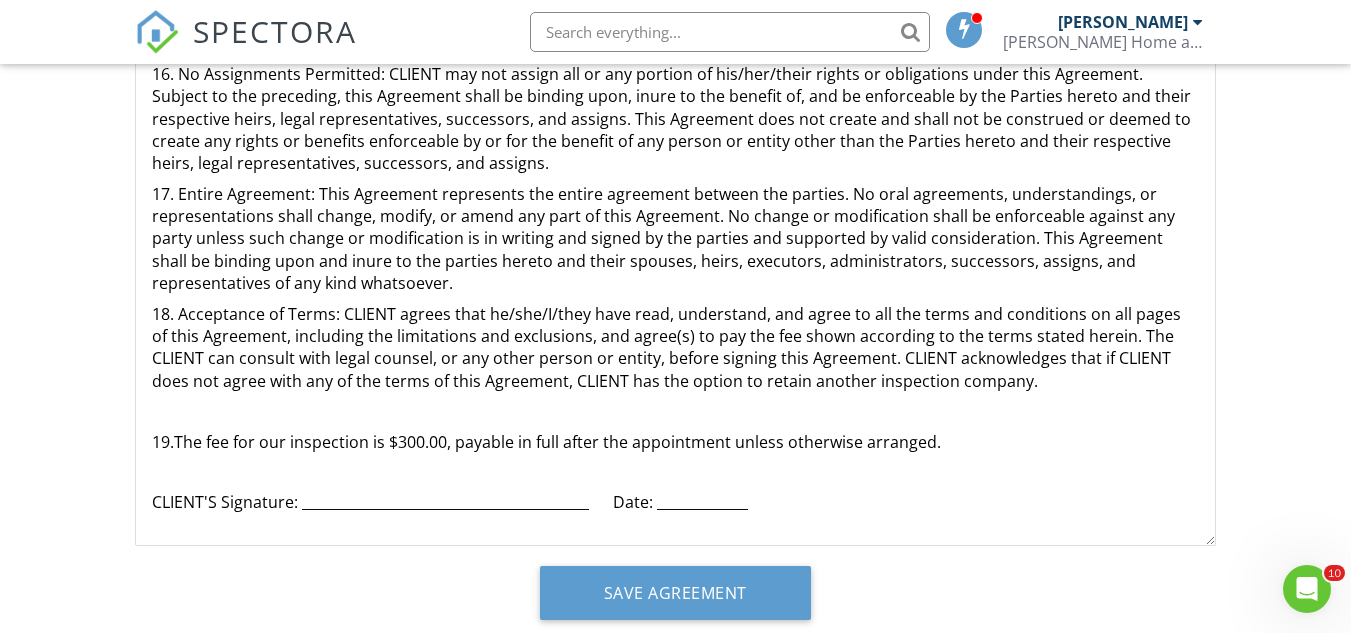 scroll, scrollTop: 570, scrollLeft: 0, axis: vertical 